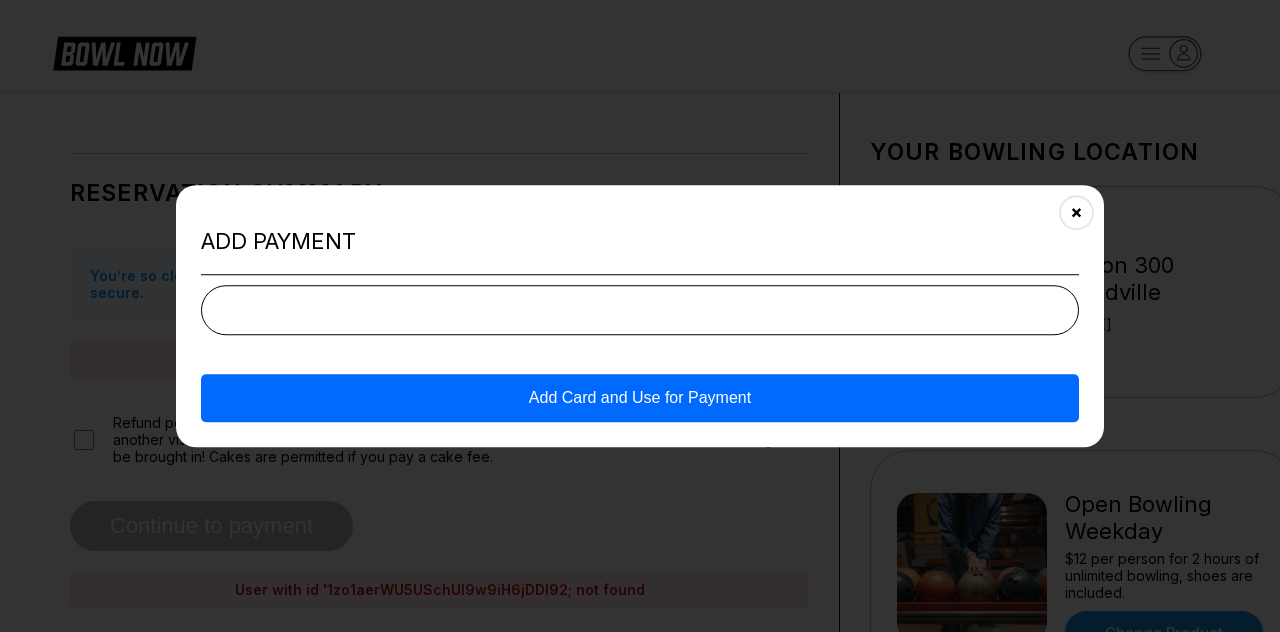 scroll, scrollTop: 360, scrollLeft: 0, axis: vertical 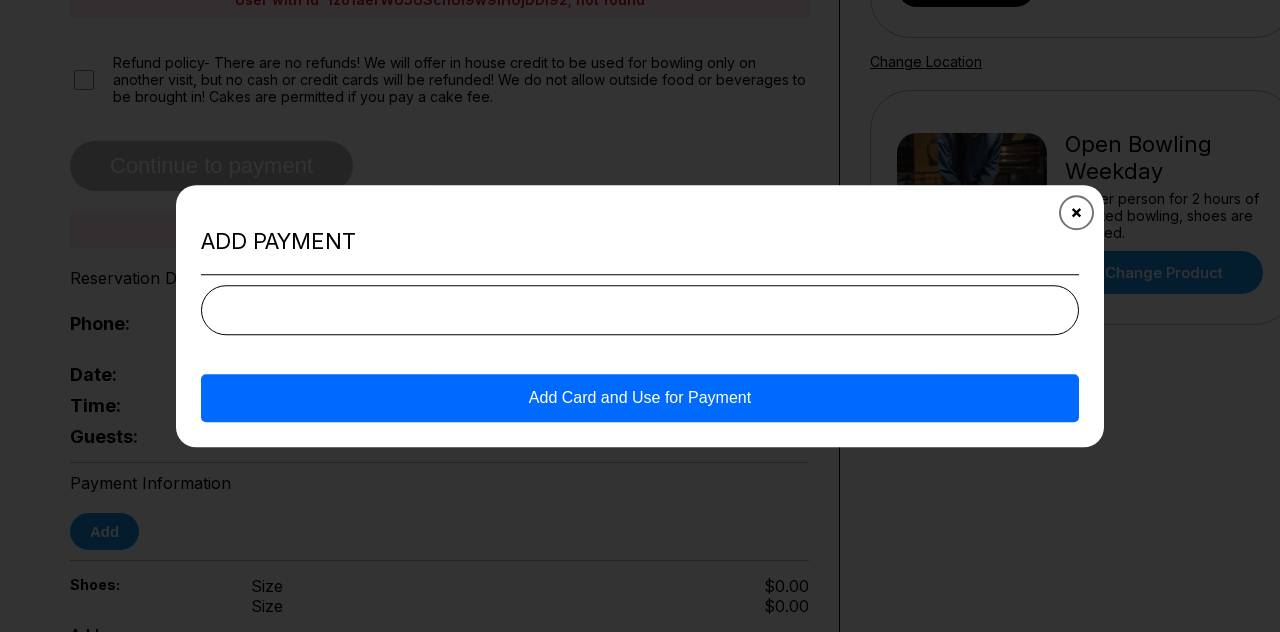 click at bounding box center (1076, 212) 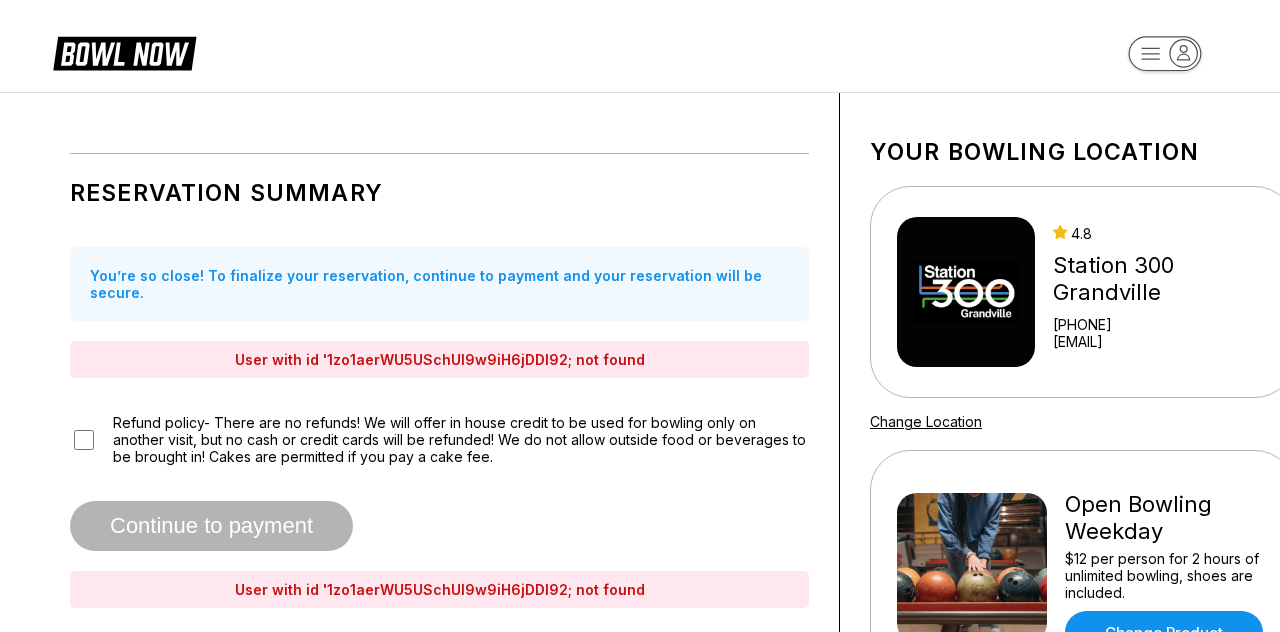 scroll, scrollTop: 0, scrollLeft: 0, axis: both 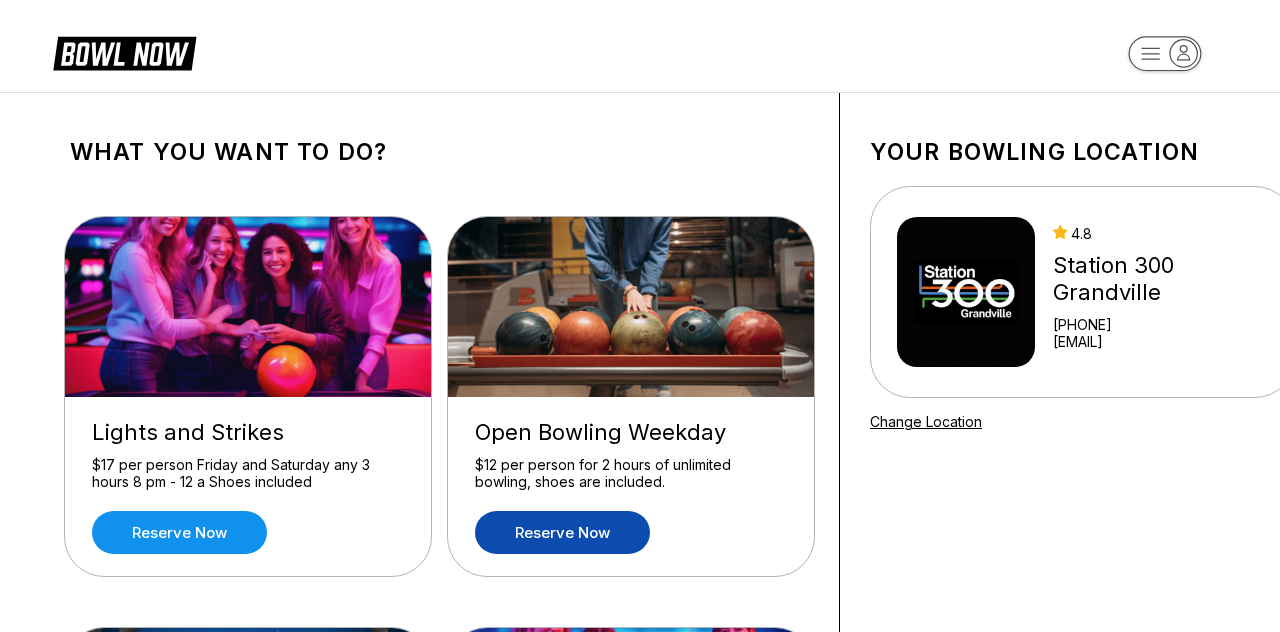 click on "Reserve now" at bounding box center [562, 532] 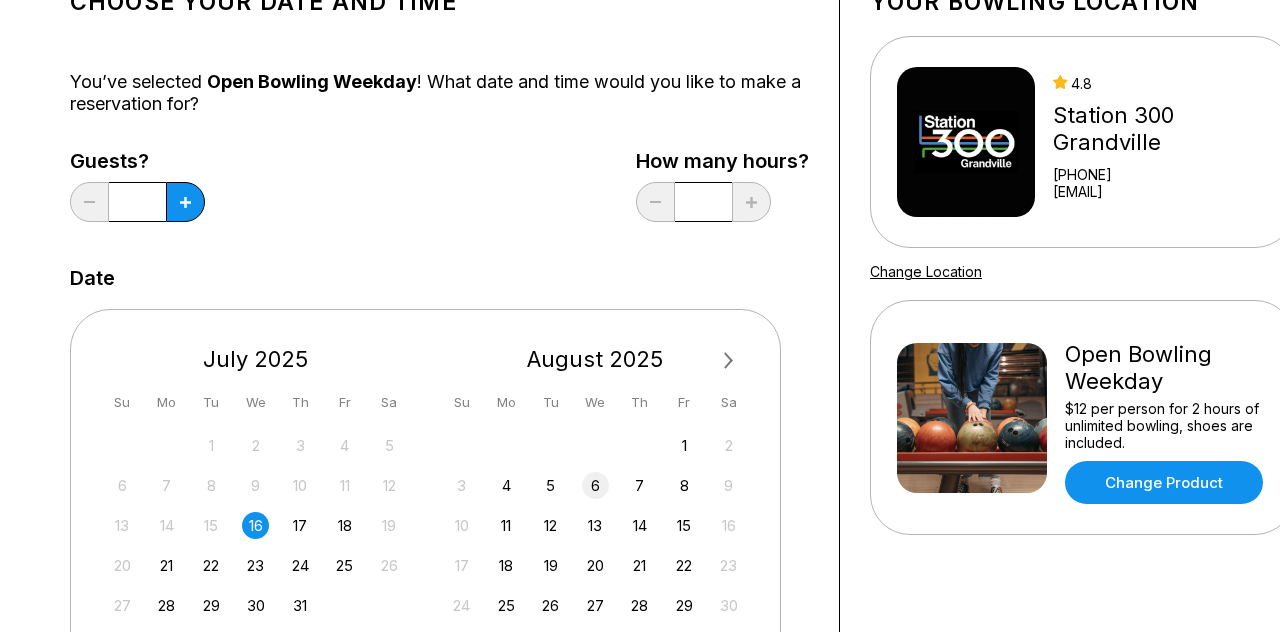 scroll, scrollTop: 160, scrollLeft: 0, axis: vertical 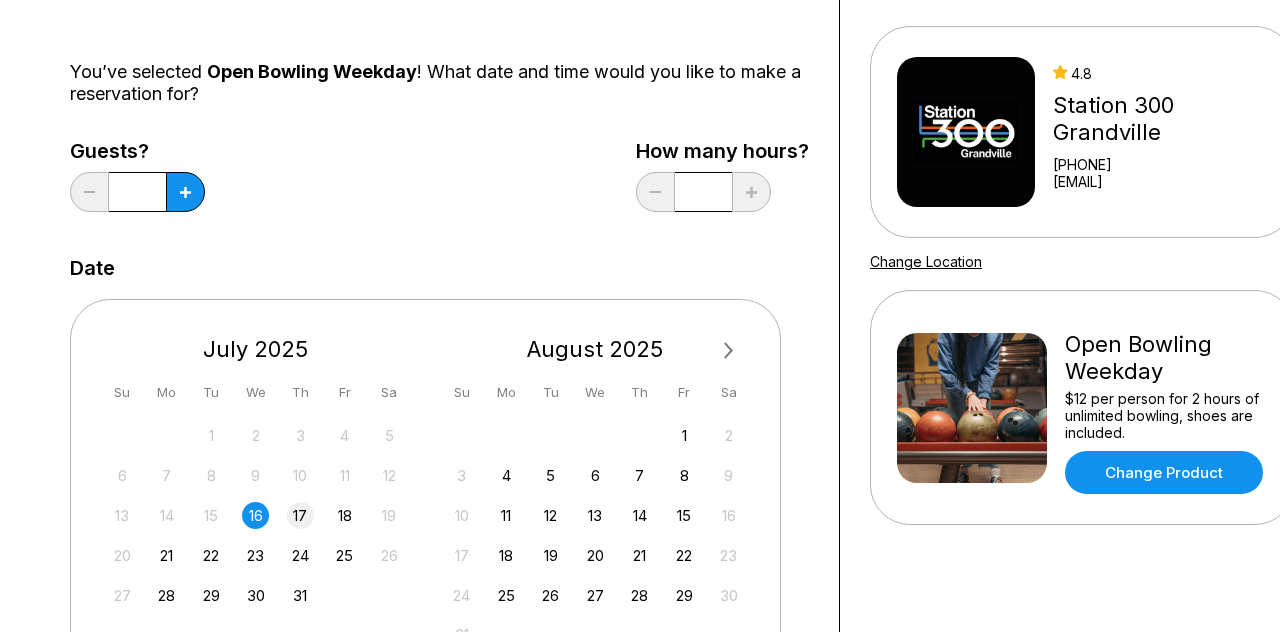 click on "17" at bounding box center [300, 515] 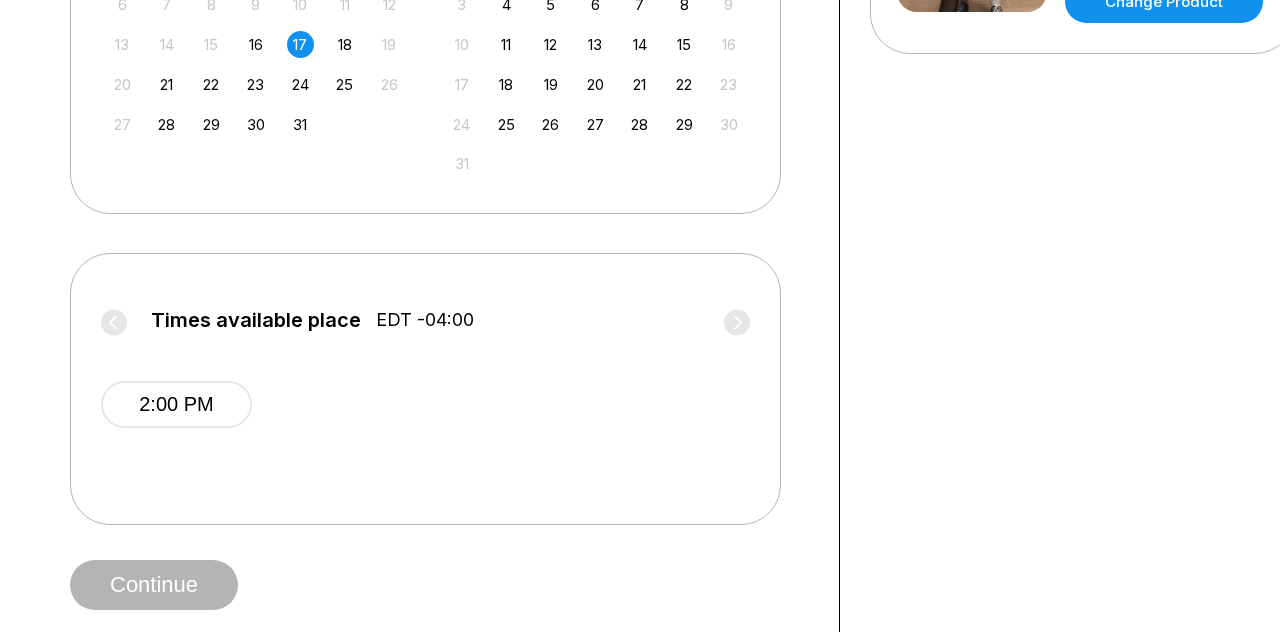 scroll, scrollTop: 632, scrollLeft: 0, axis: vertical 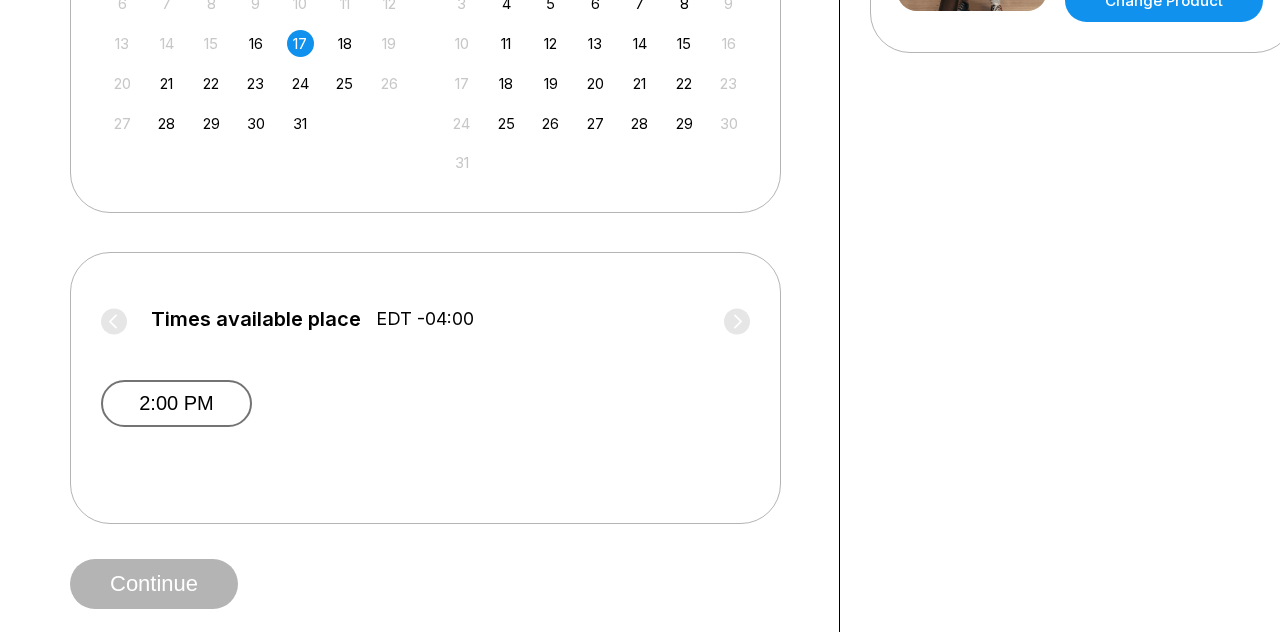 click on "2:00 PM" at bounding box center (176, 403) 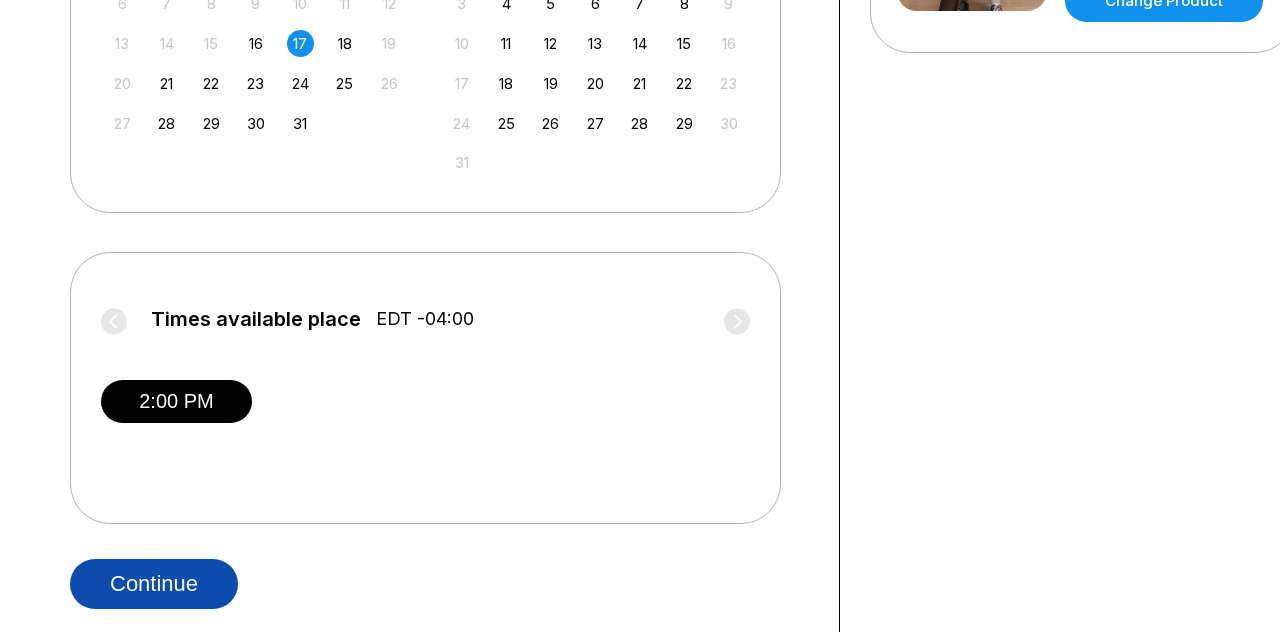 click on "Continue" at bounding box center [154, 584] 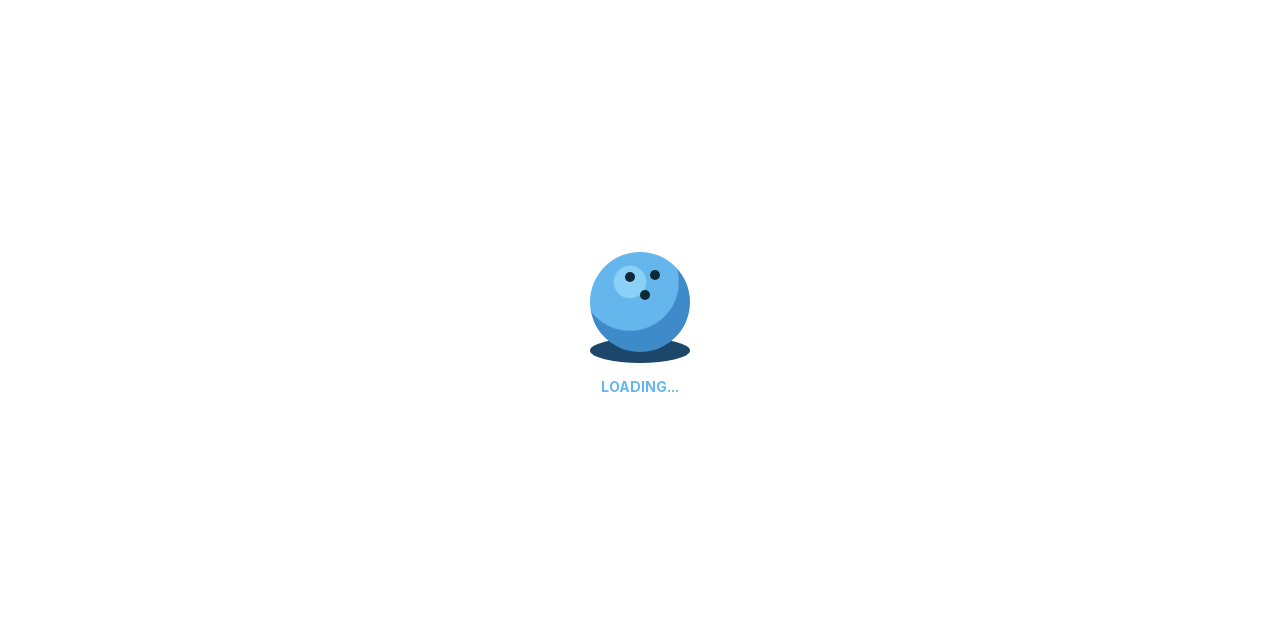 select on "**" 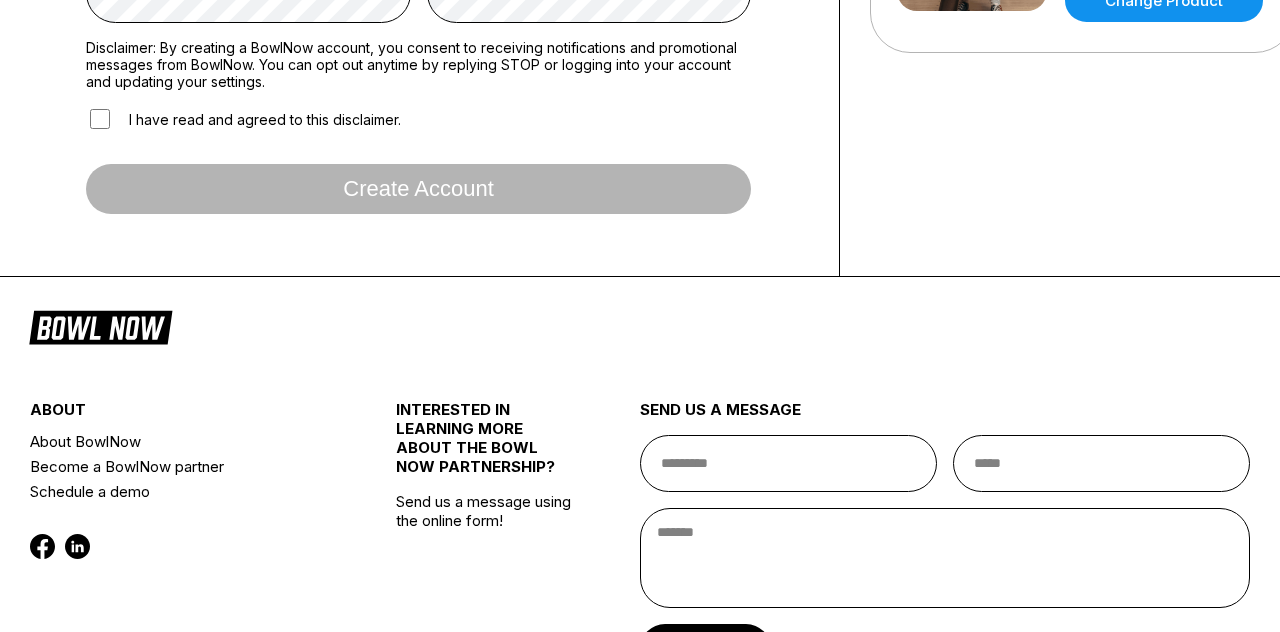 scroll, scrollTop: 0, scrollLeft: 0, axis: both 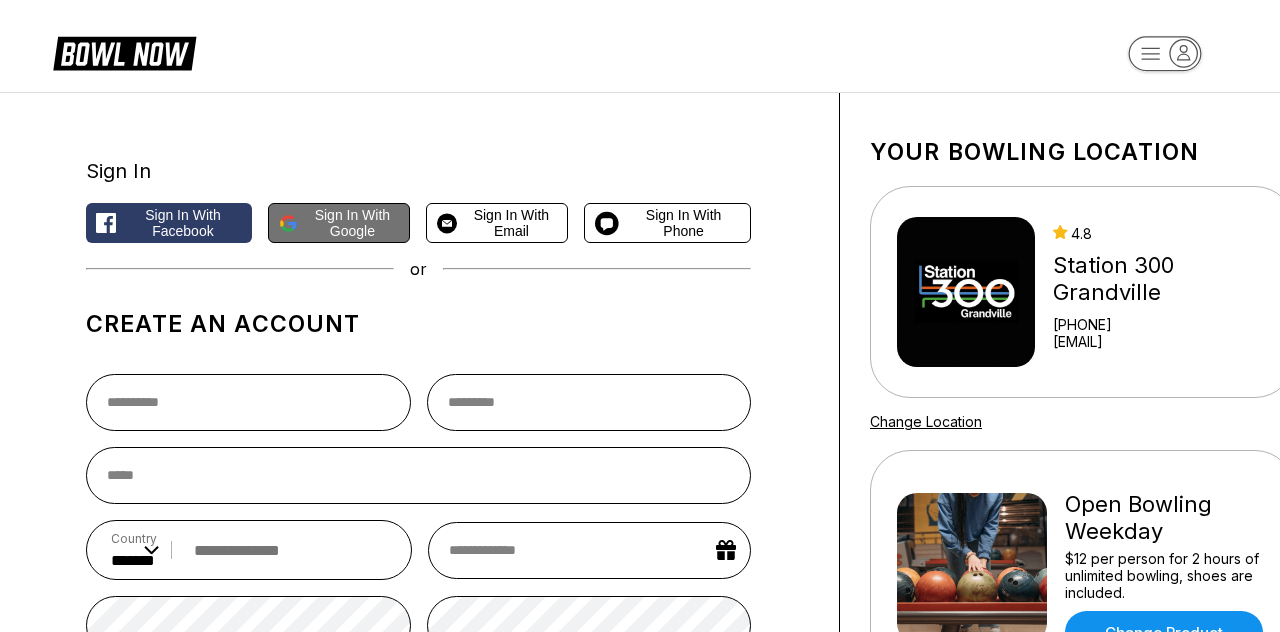 click on "Sign in with Google" at bounding box center (353, 223) 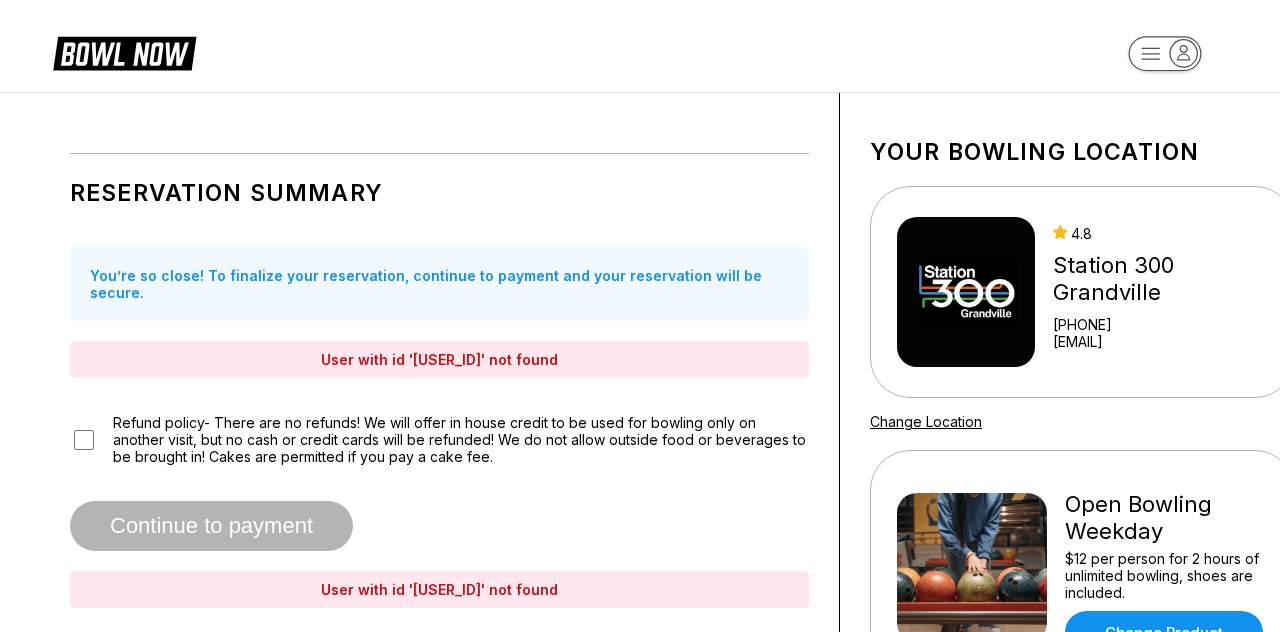 click on "Reservation Summary You’re so close! To finalize your reservation, continue to payment and your reservation will be secure. User with id 'KTj5pYkj8XMDw9o10SE3be7aiSY2; not found   Refund policy- There are no refunds! We will offer in house credit to be used for bowling only on another visit, but no cash or credit cards will be refunded!
We do not allow outside food or beverages to be brought in! Cakes are permitted if you pay a cake fee.   Continue to payment User with id 'KTj5pYkj8XMDw9o10SE3be7aiSY2; not found Reservation Details Reservation: Emma Porczy   Email:   emma123porczy@gmail.com Date: Thursday, July 17 Time:  2:00 PM  -  4:00 PM Guests: 1  People Payment Information Add Shoes: Size  $0.00 Addons: Your bowling location 4.8 Station 300 Grandville   +16165342695 jason@station300.com Change Location Open Bowling Weekday $12 per person for 2 hours of unlimited bowling, shoes are included. Change Product about About BowlNow  Become a BowlNow partner  Schedule a demo send us a message send ©  2025" at bounding box center (640, 788) 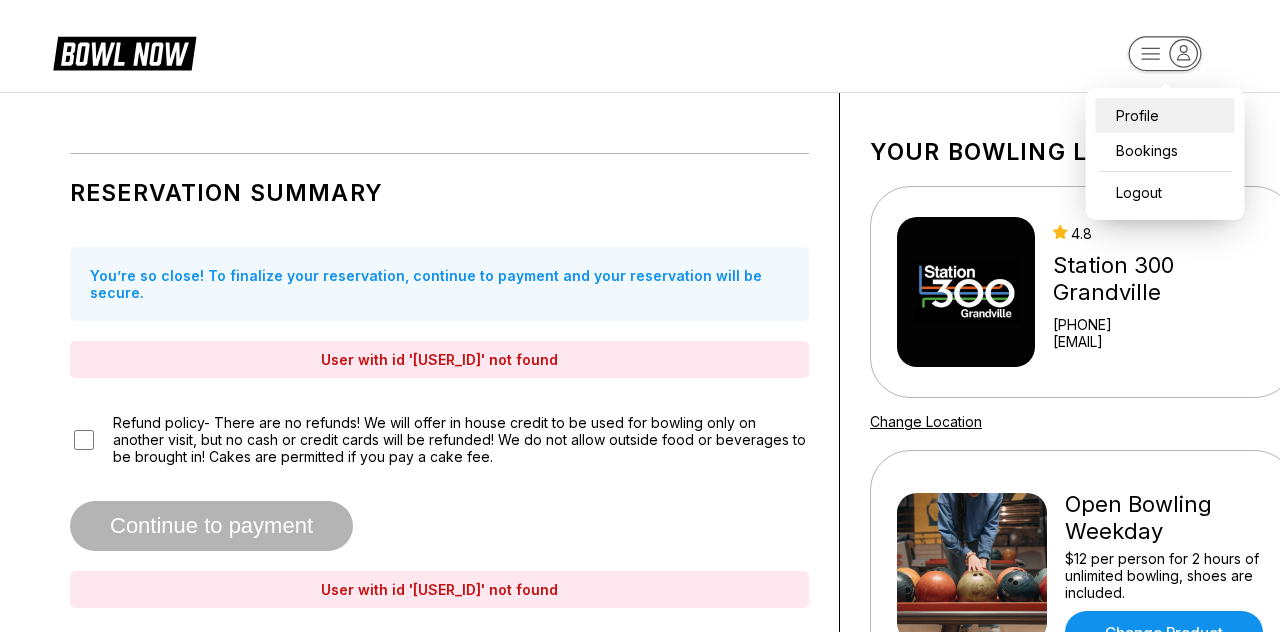 click on "Profile" at bounding box center (1165, 115) 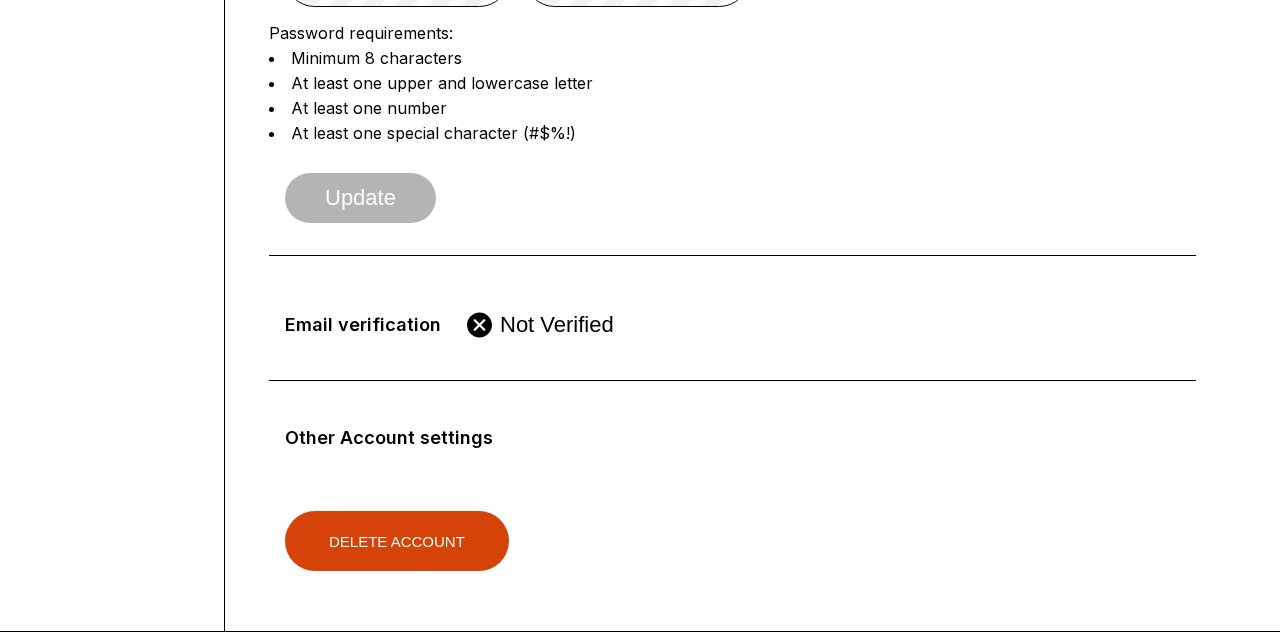 scroll, scrollTop: 735, scrollLeft: 0, axis: vertical 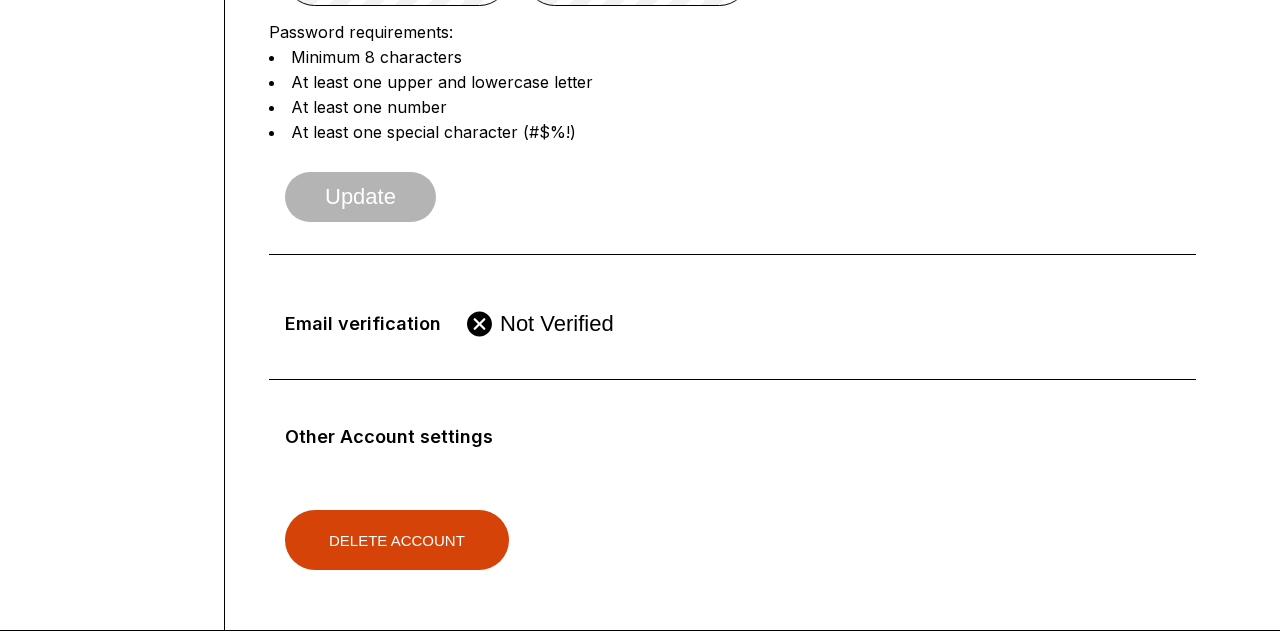 click on "Not Verified" at bounding box center (557, 324) 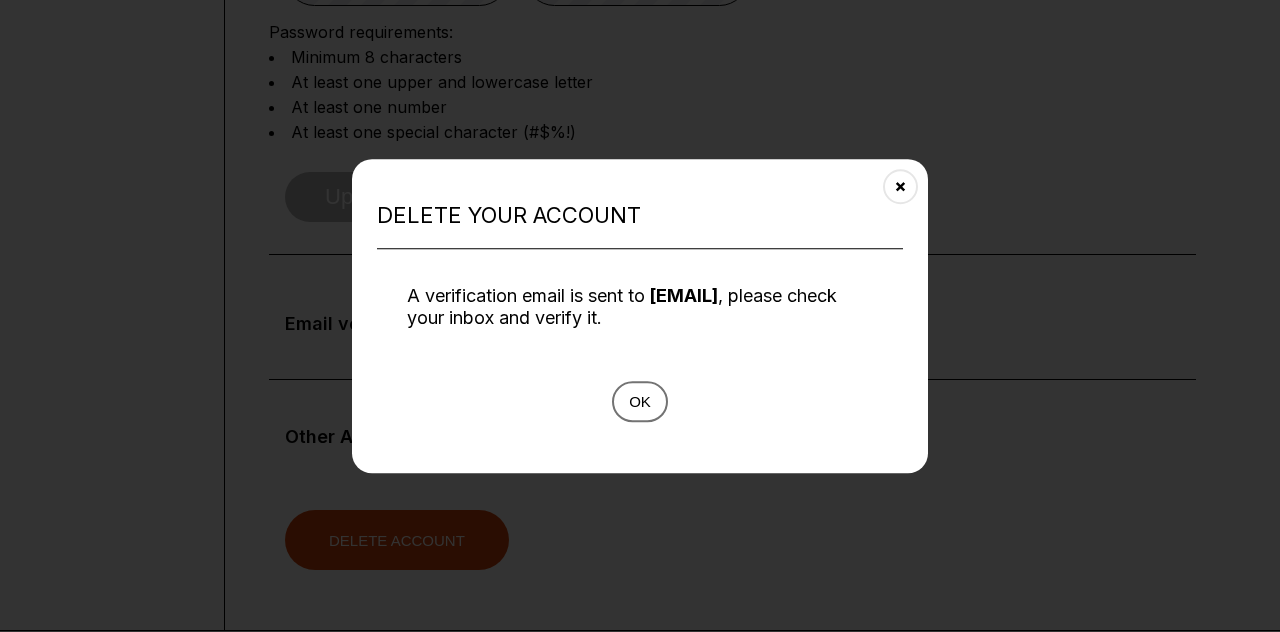 click on "Ok" at bounding box center [640, 401] 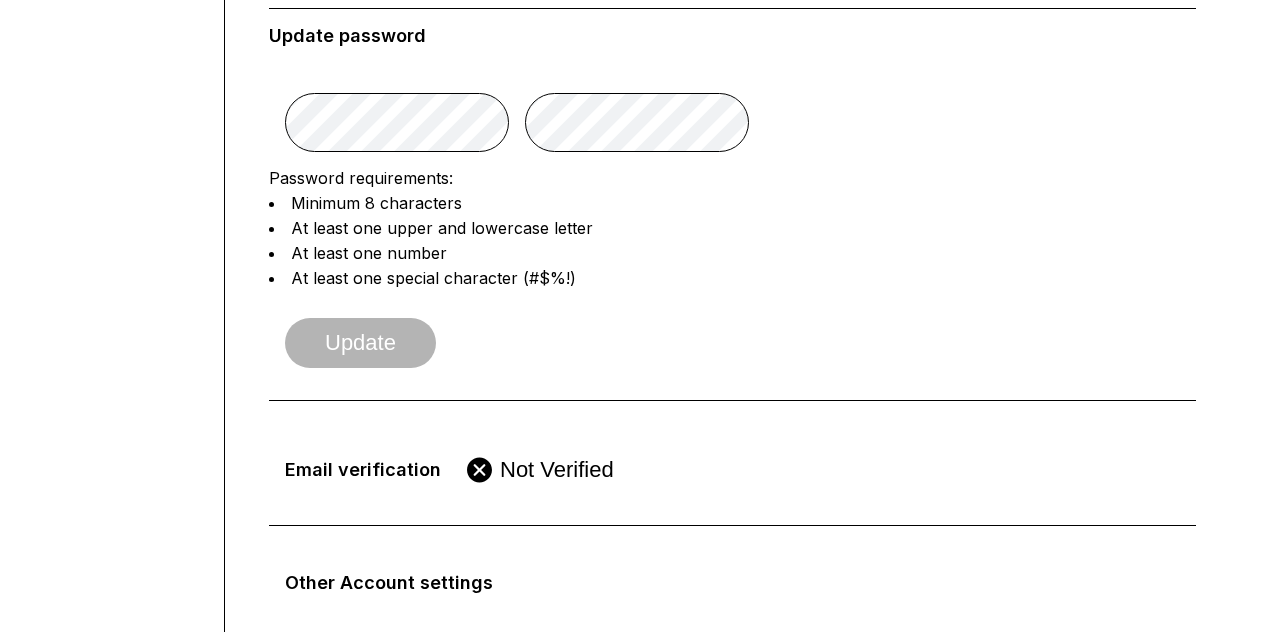 scroll, scrollTop: 609, scrollLeft: 0, axis: vertical 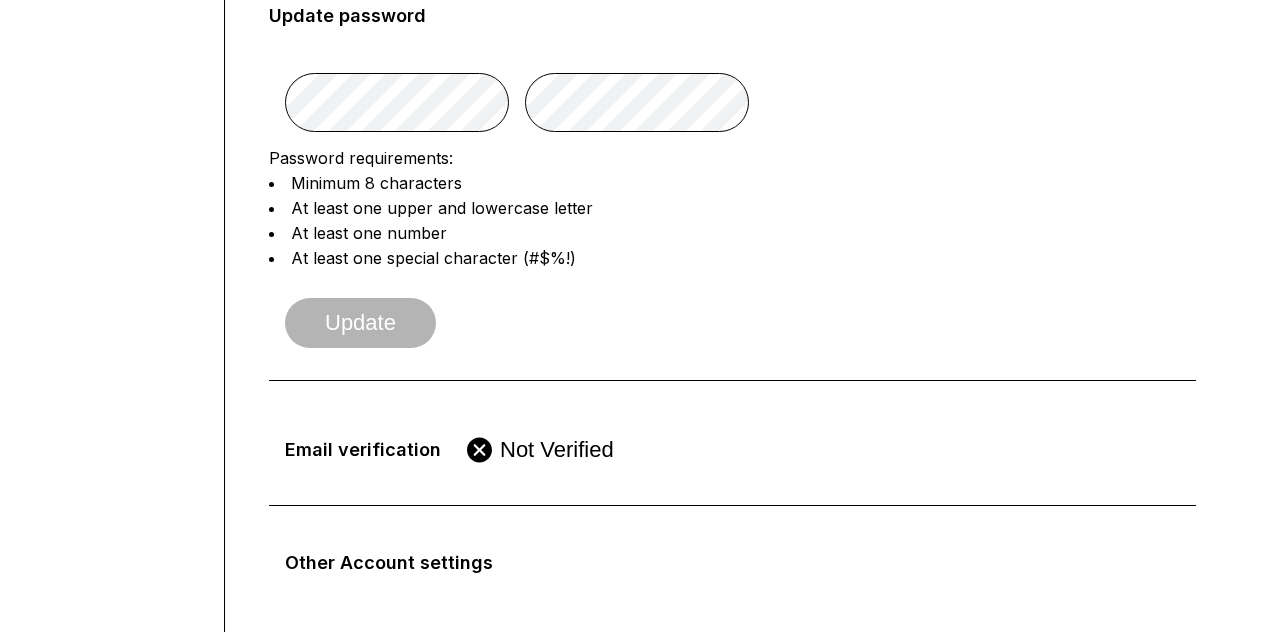 click on "Not Verified" at bounding box center (540, 450) 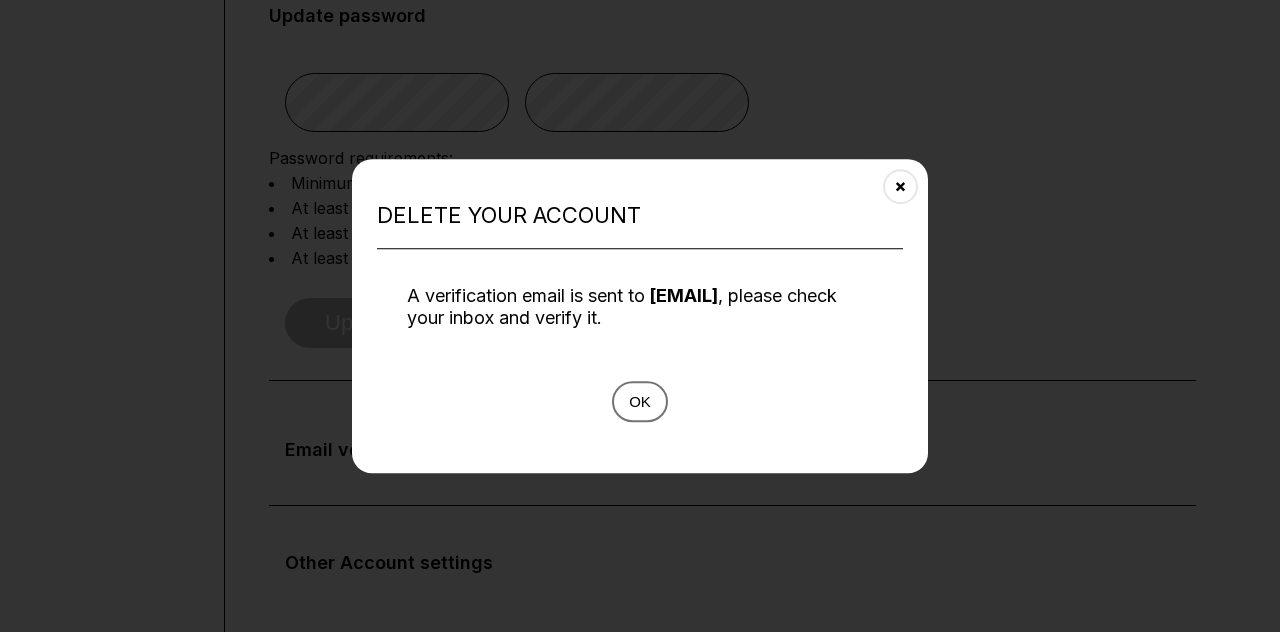 click on "Ok" at bounding box center (640, 401) 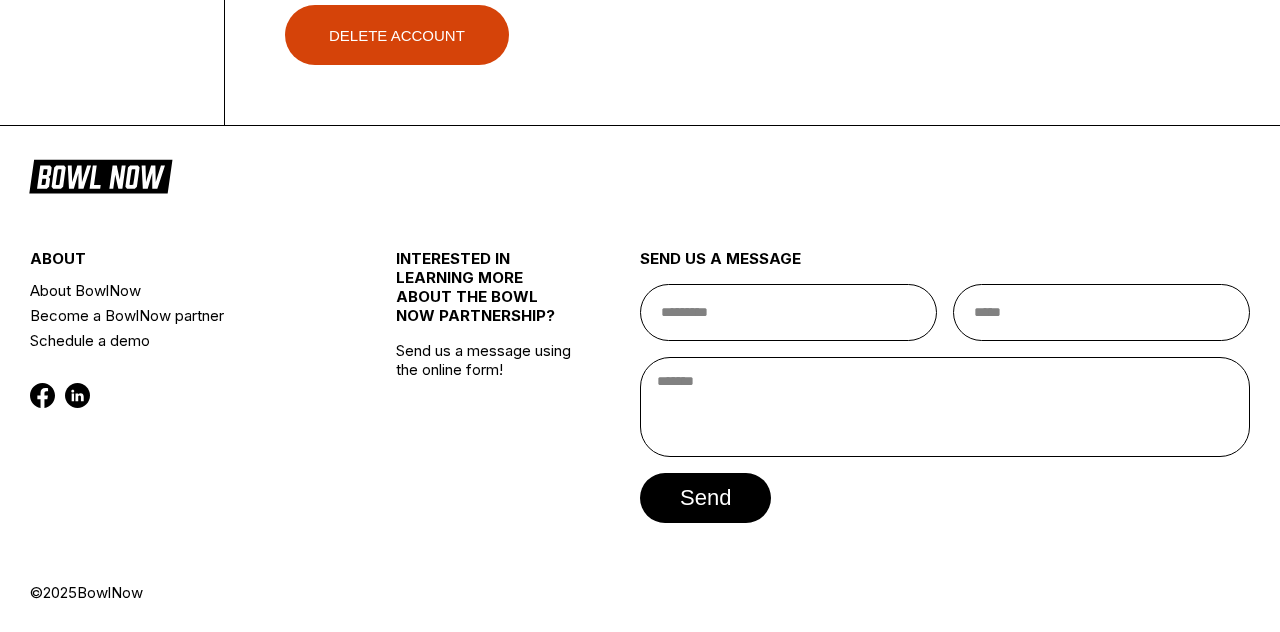 scroll, scrollTop: 1247, scrollLeft: 0, axis: vertical 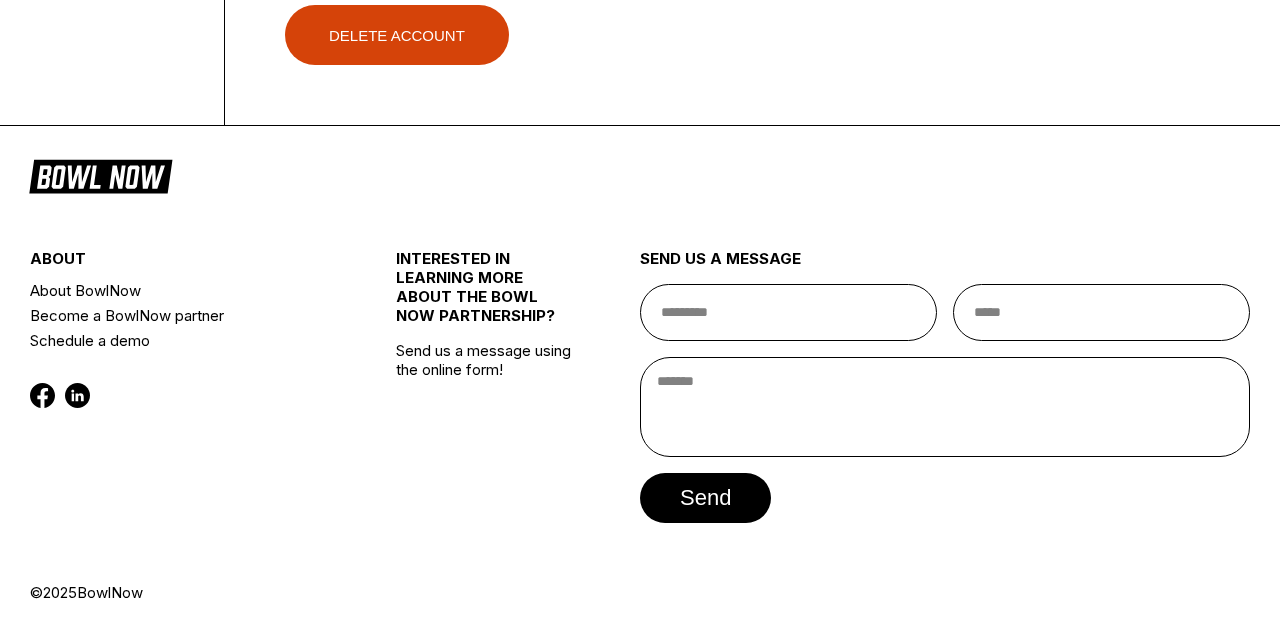 click on "**********" at bounding box center (732, -511) 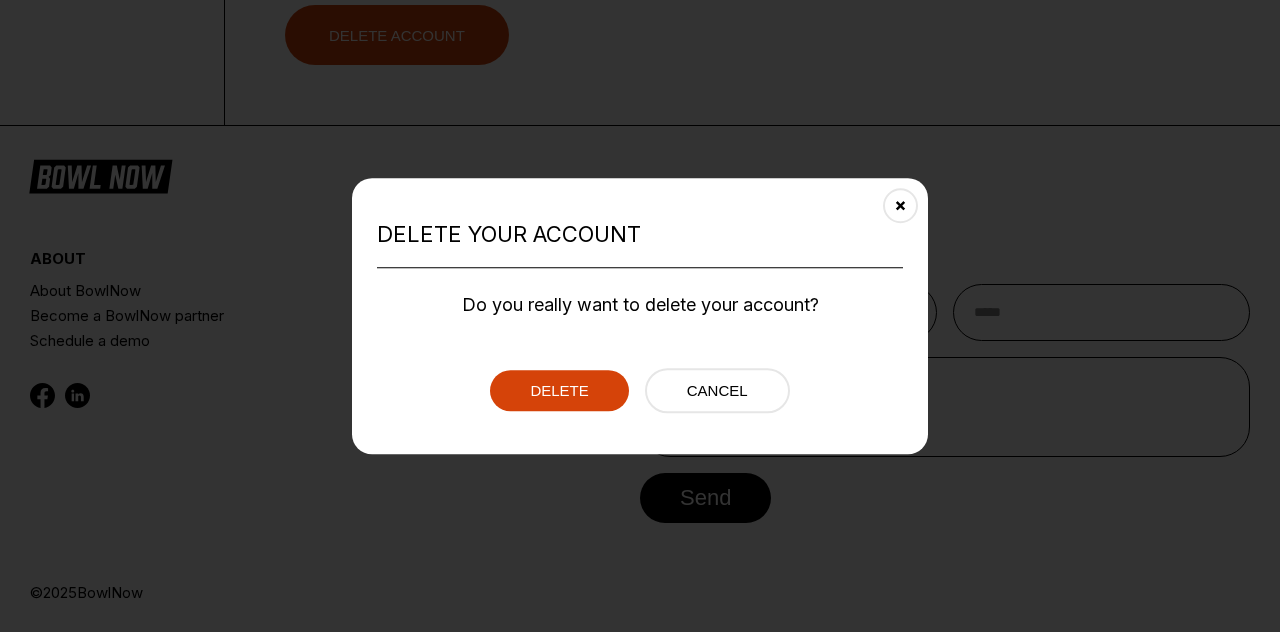 click on "Delete" at bounding box center (559, 390) 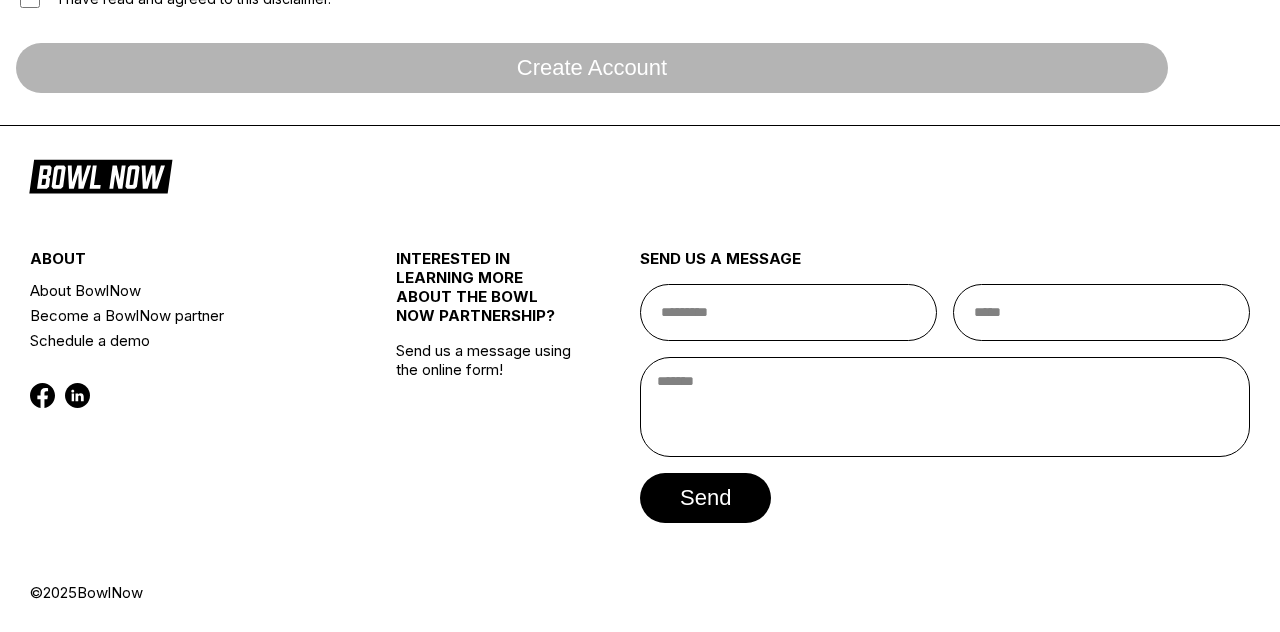 scroll, scrollTop: 0, scrollLeft: 0, axis: both 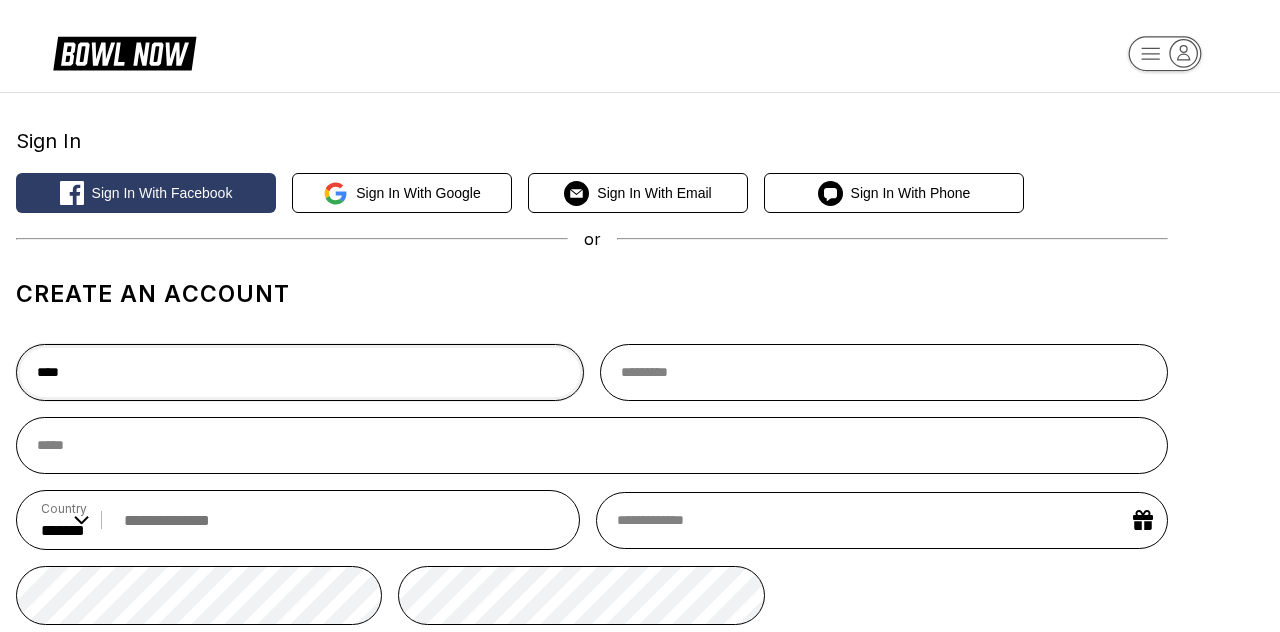 type on "****" 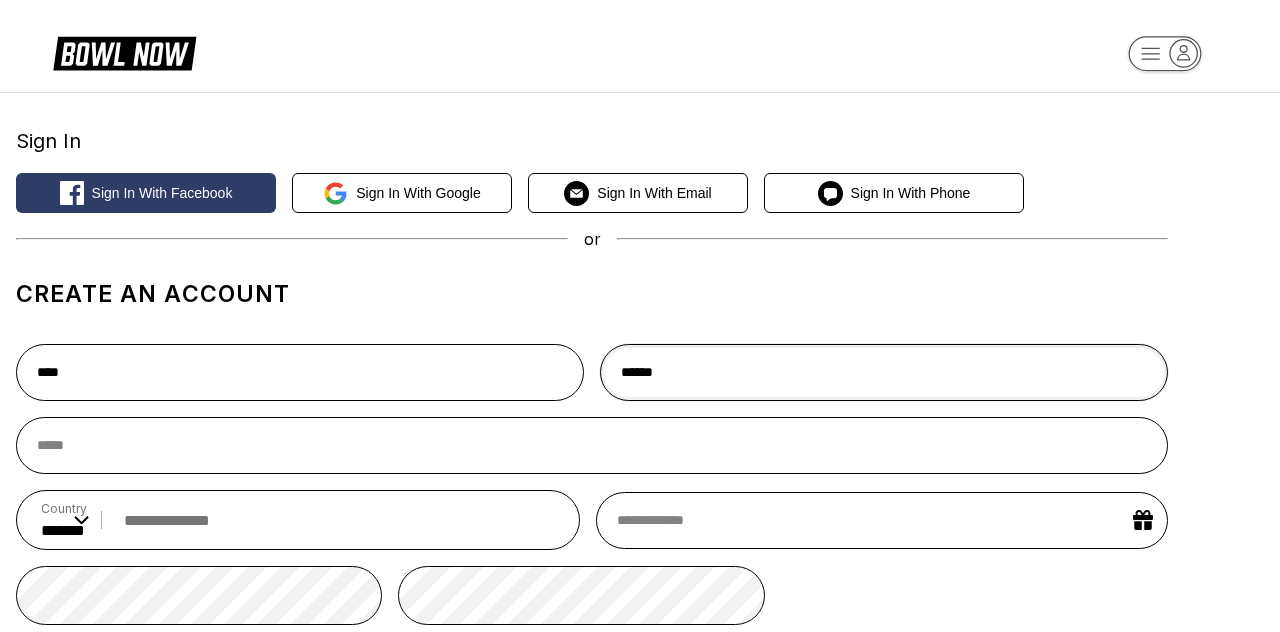 type on "*****" 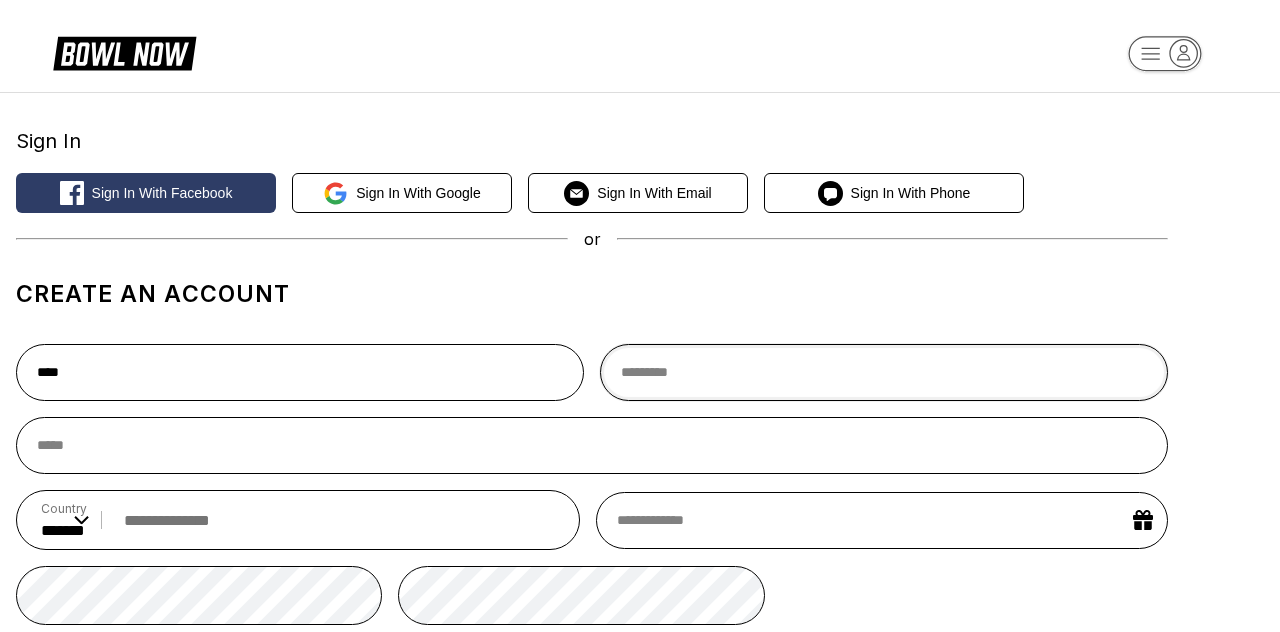 type on "**********" 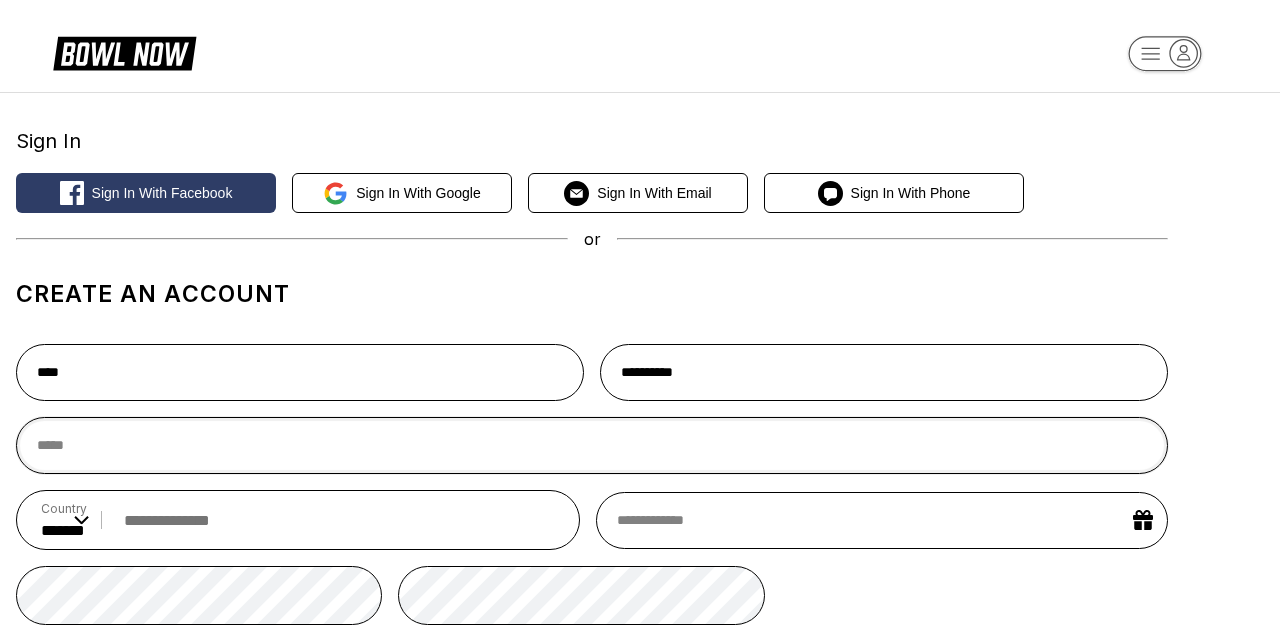 type on "**********" 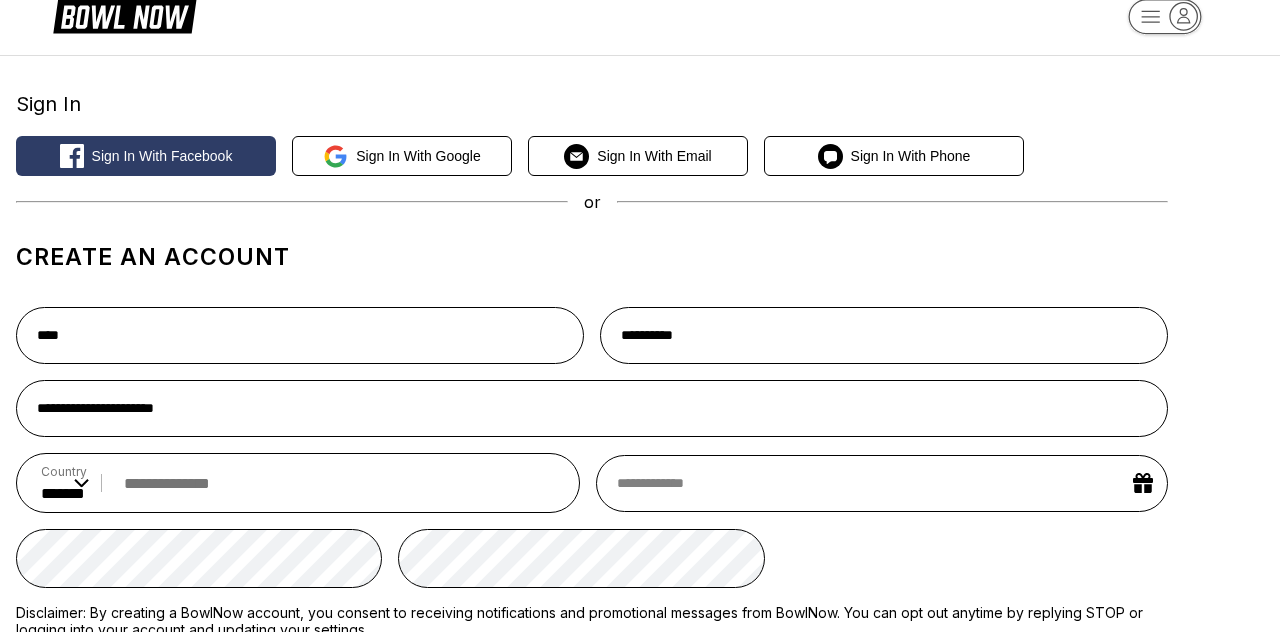 scroll, scrollTop: 49, scrollLeft: 0, axis: vertical 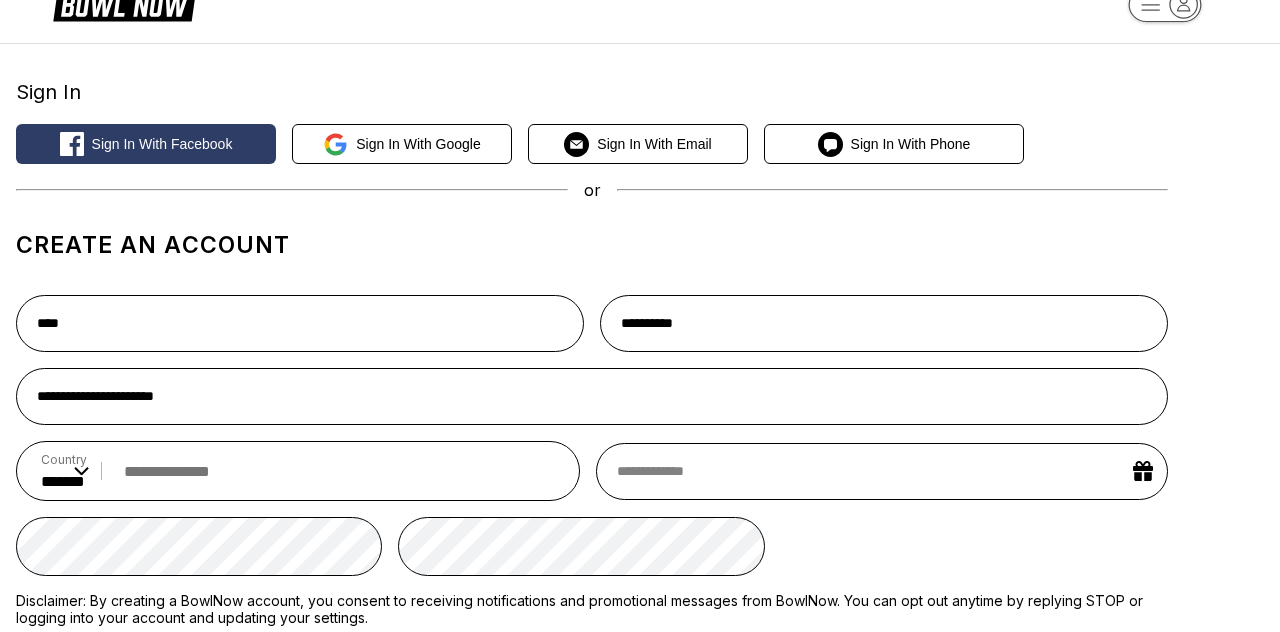 click at bounding box center [334, 471] 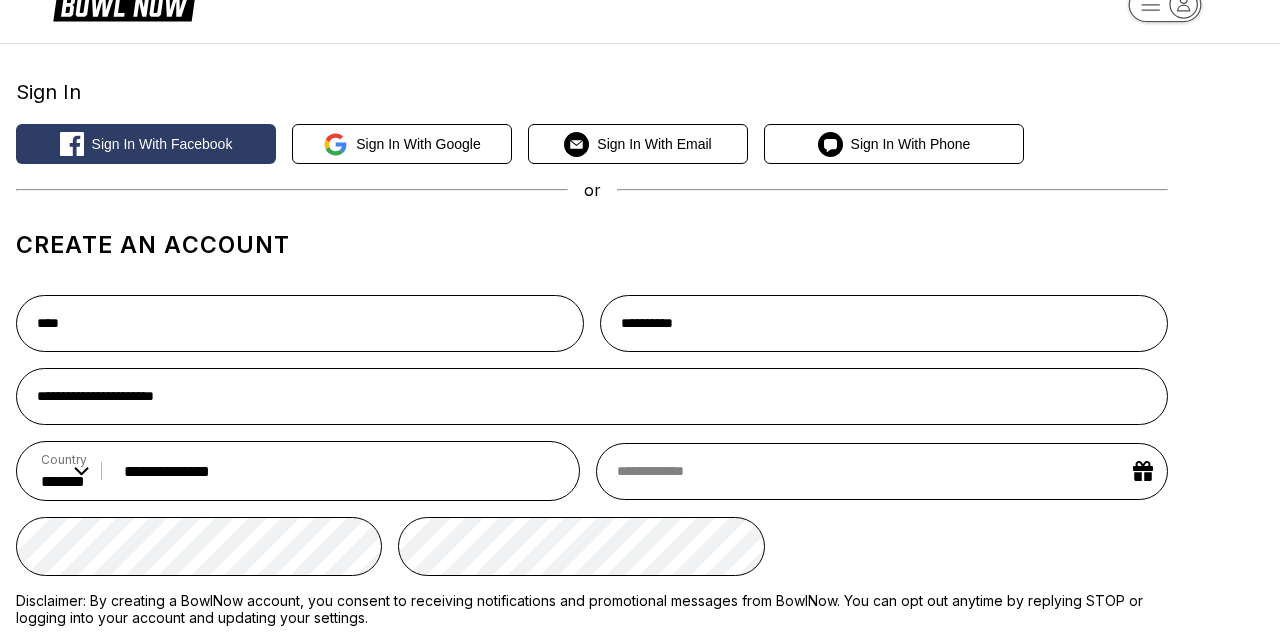 type on "**********" 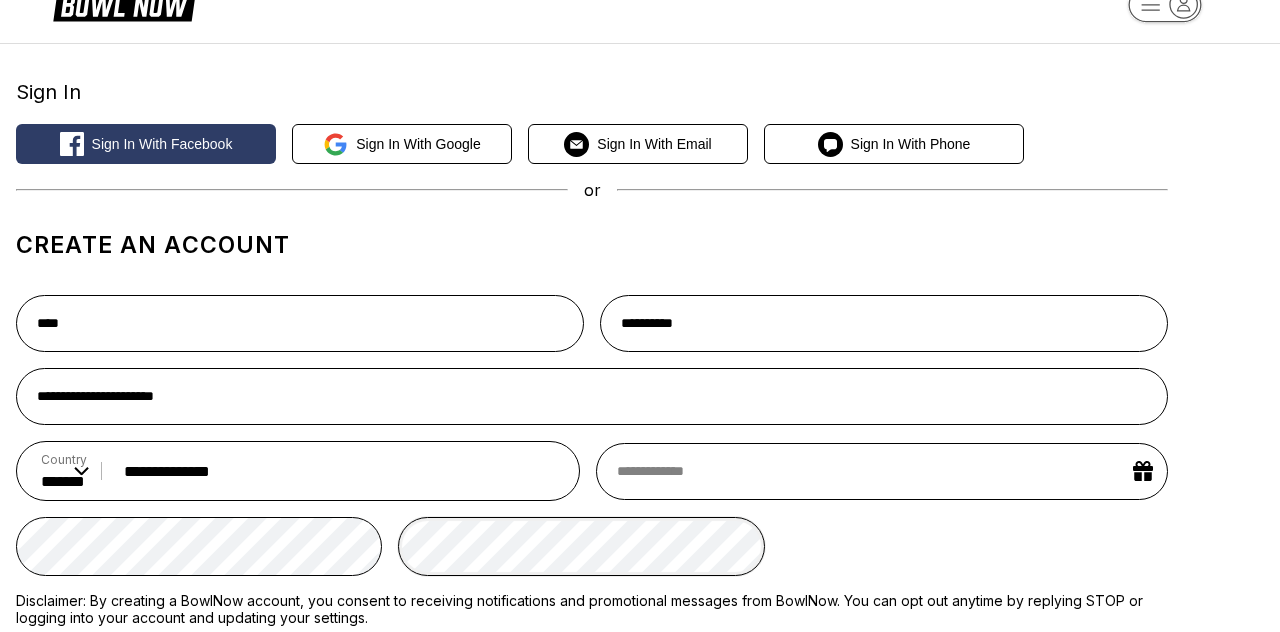 click on "Create account" at bounding box center [592, 725] 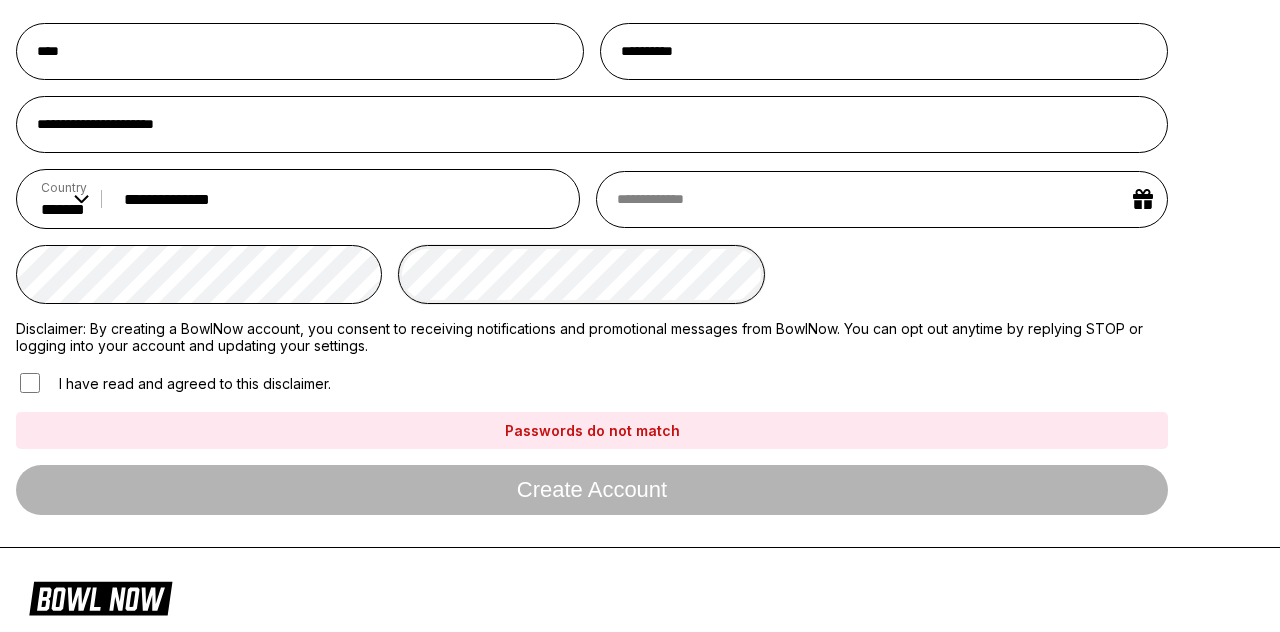 scroll, scrollTop: 355, scrollLeft: 0, axis: vertical 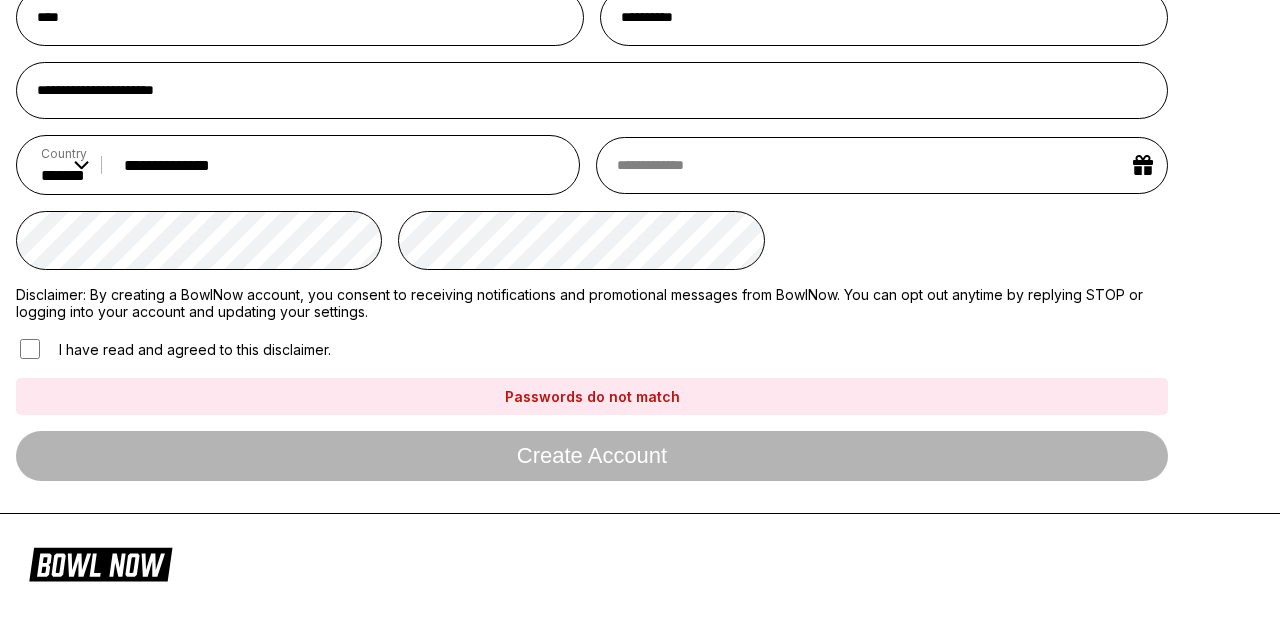 click on "**********" at bounding box center [592, 235] 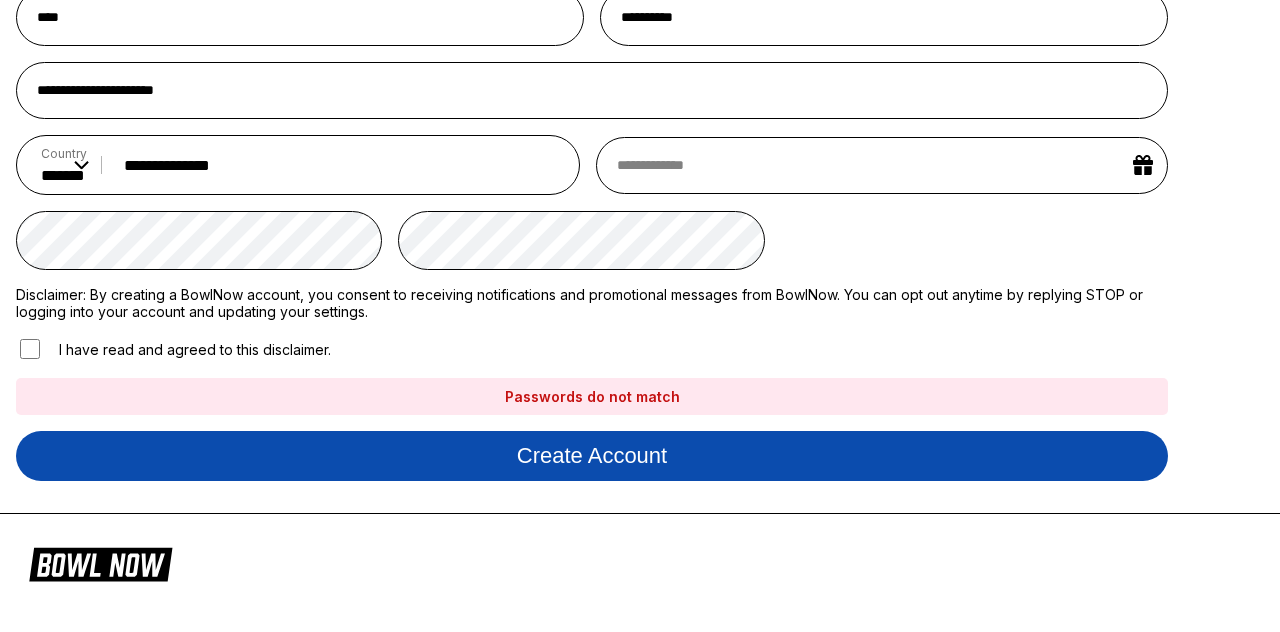 click on "Create account" at bounding box center (592, 456) 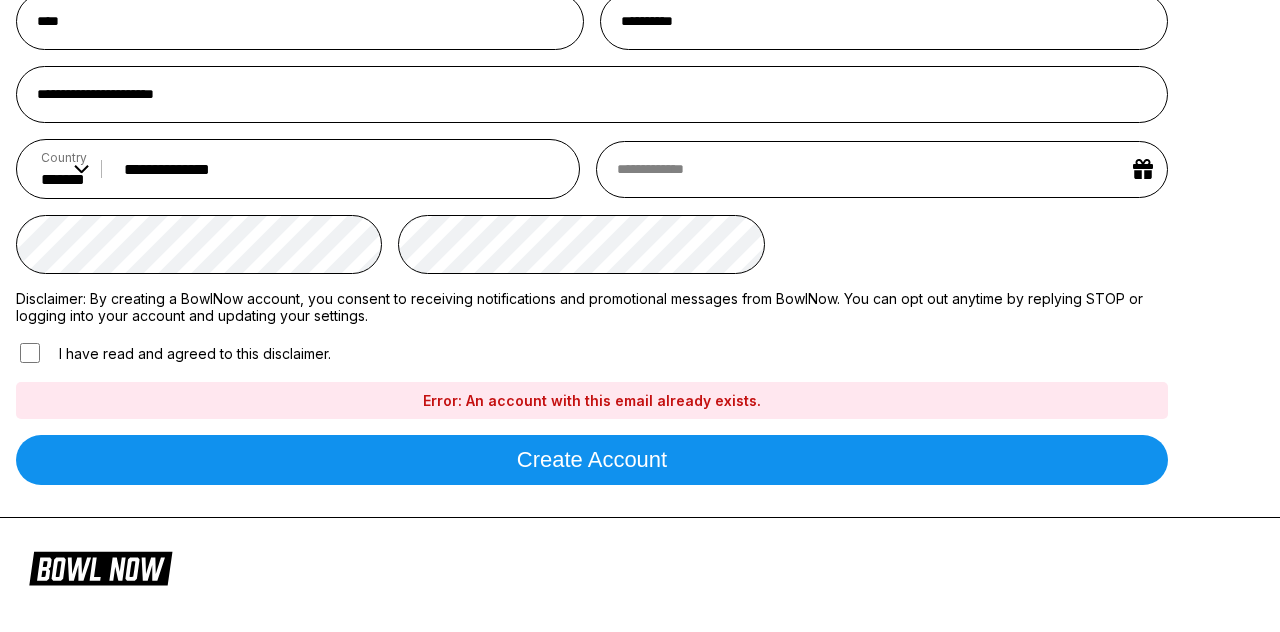 scroll, scrollTop: 255, scrollLeft: 0, axis: vertical 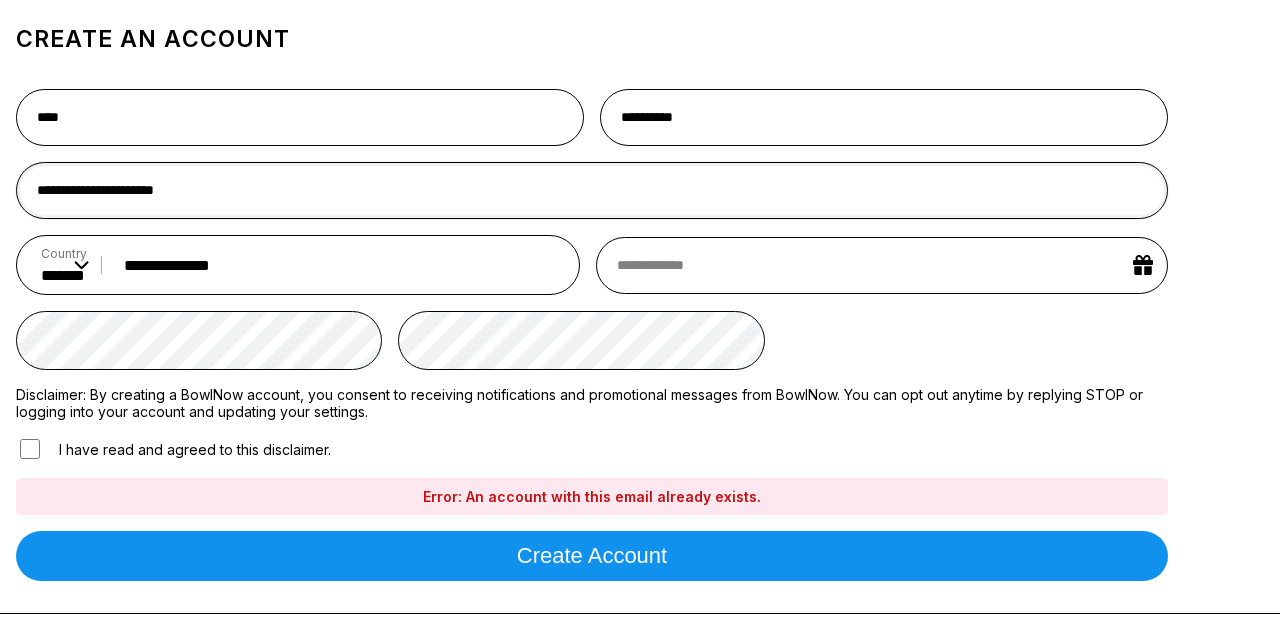 drag, startPoint x: 561, startPoint y: 178, endPoint x: 286, endPoint y: 174, distance: 275.02908 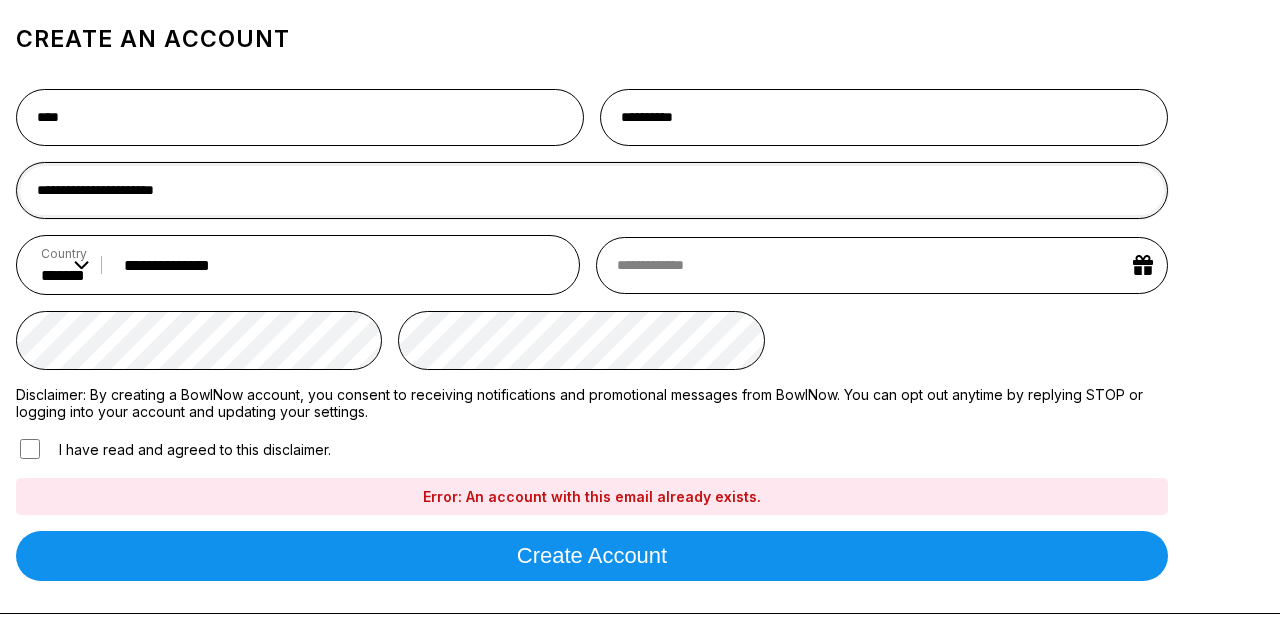 drag, startPoint x: 461, startPoint y: 198, endPoint x: 183, endPoint y: 197, distance: 278.0018 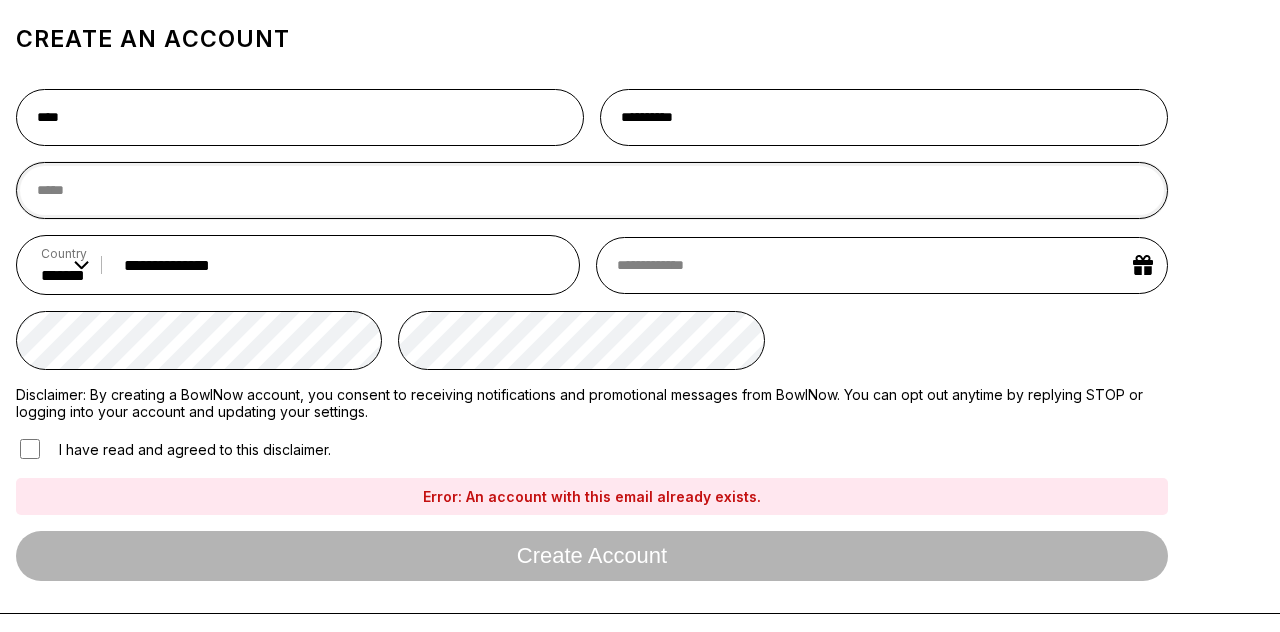 type on "*" 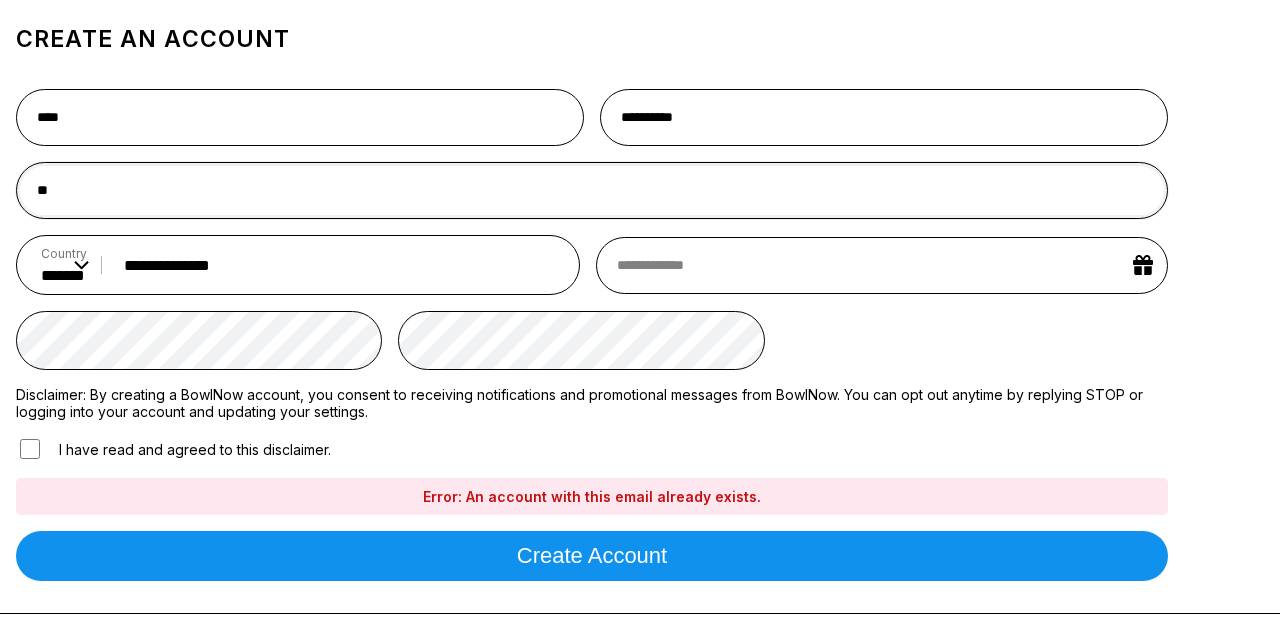 type on "*" 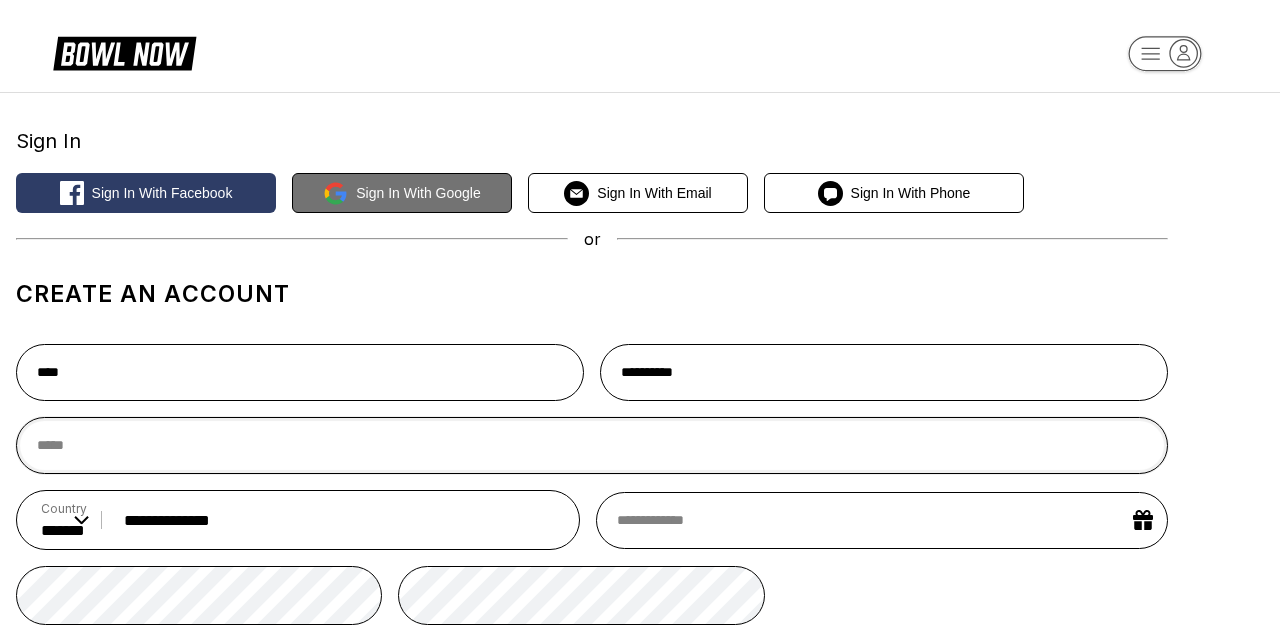 scroll, scrollTop: 0, scrollLeft: 0, axis: both 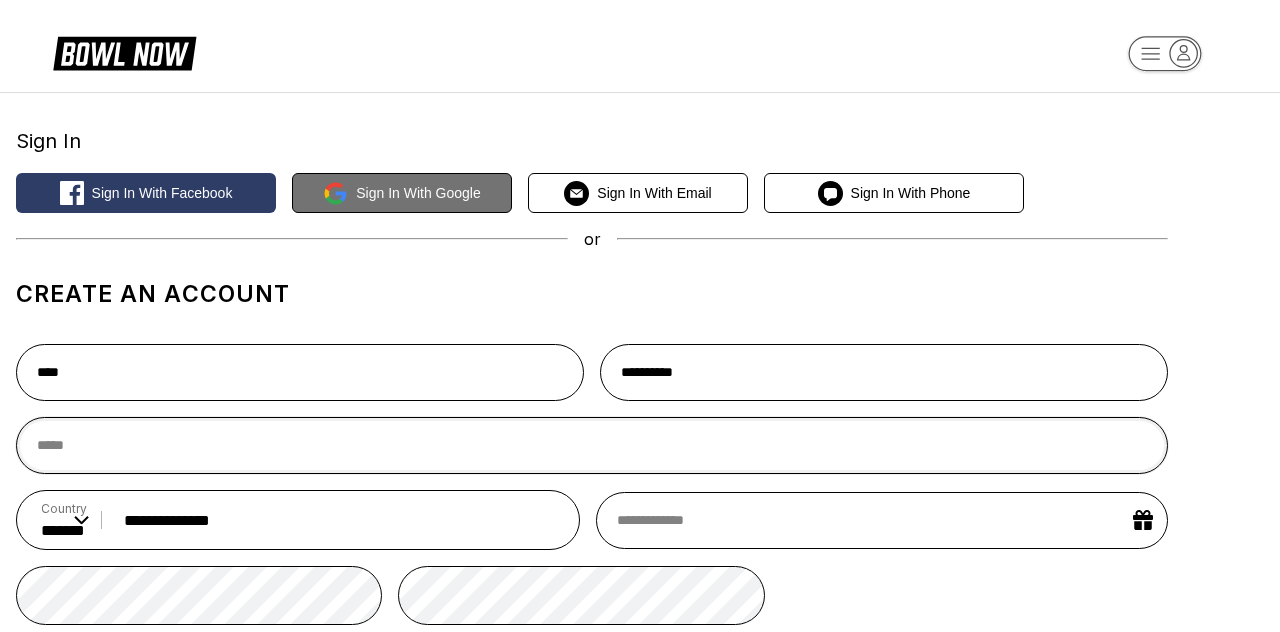 type 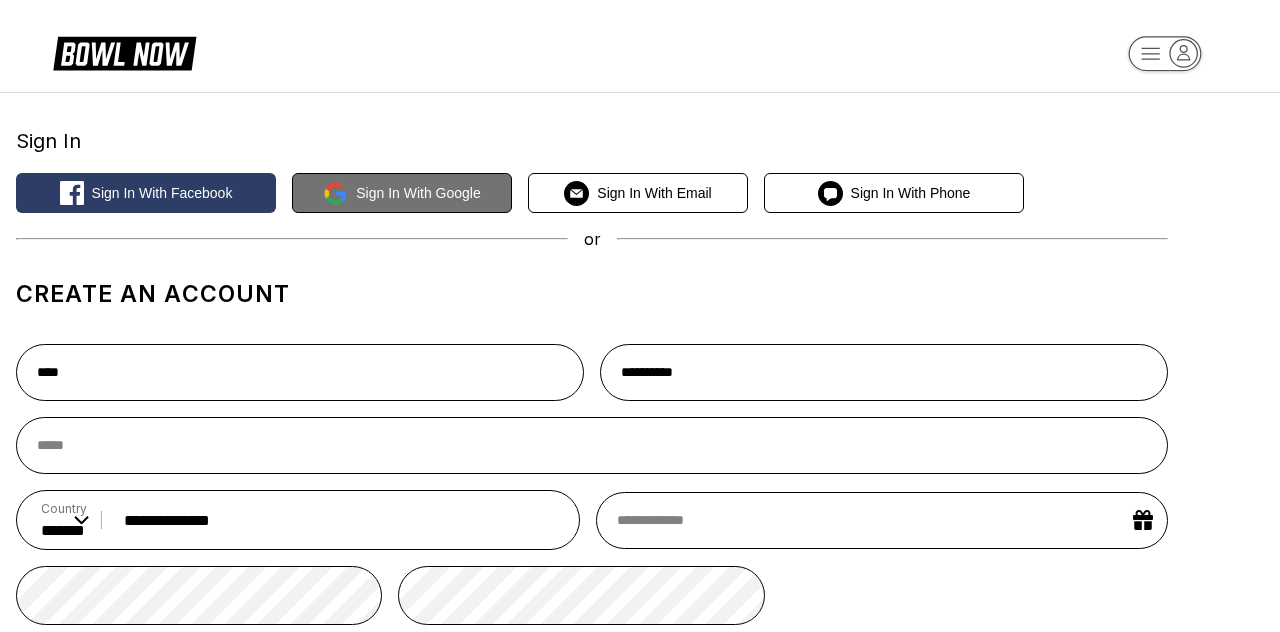 click on "Sign in with Google" at bounding box center (418, 193) 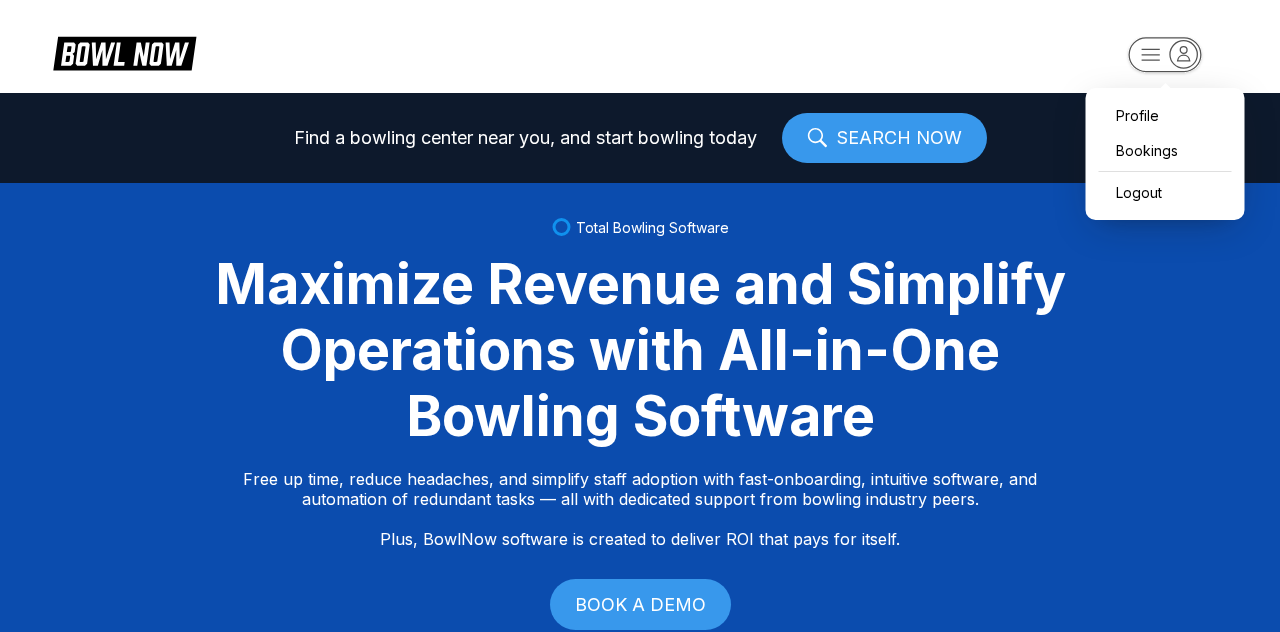 click on "Profile Bookings Logout Find a bowling center near you, and start bowling today SEARCH NOW Total Bowling Software Maximize Revenue and Simplify Operations with All-in-One Bowling Software Free up time, reduce headaches, and simplify staff adoption with fast-onboarding, intuitive software, and  automation of redundant tasks — all with dedicated support from bowling industry peers. Plus, BowlNow software is created to deliver ROI that pays for itself. BOOK A DEMO Free Up Time With Fast Onboarding We know time is critical, so we’ve streamlined our onboarding process to be fast and hassle-free. Even better, you’ll have on-demand, hands-on support from bowling industry peers. Intuitive Software to Simplify Staff Adoption Our platform is built to be intuitive, modern, and easy-to-use, ensuring your staff can quickly adopt and stay focused on what matters most—delivering an exceptional customer experience. Automation of Redundant Tasks Created to Deliver ROI That Pays for Itself Fast Track Step One Step Two" at bounding box center (640, 316) 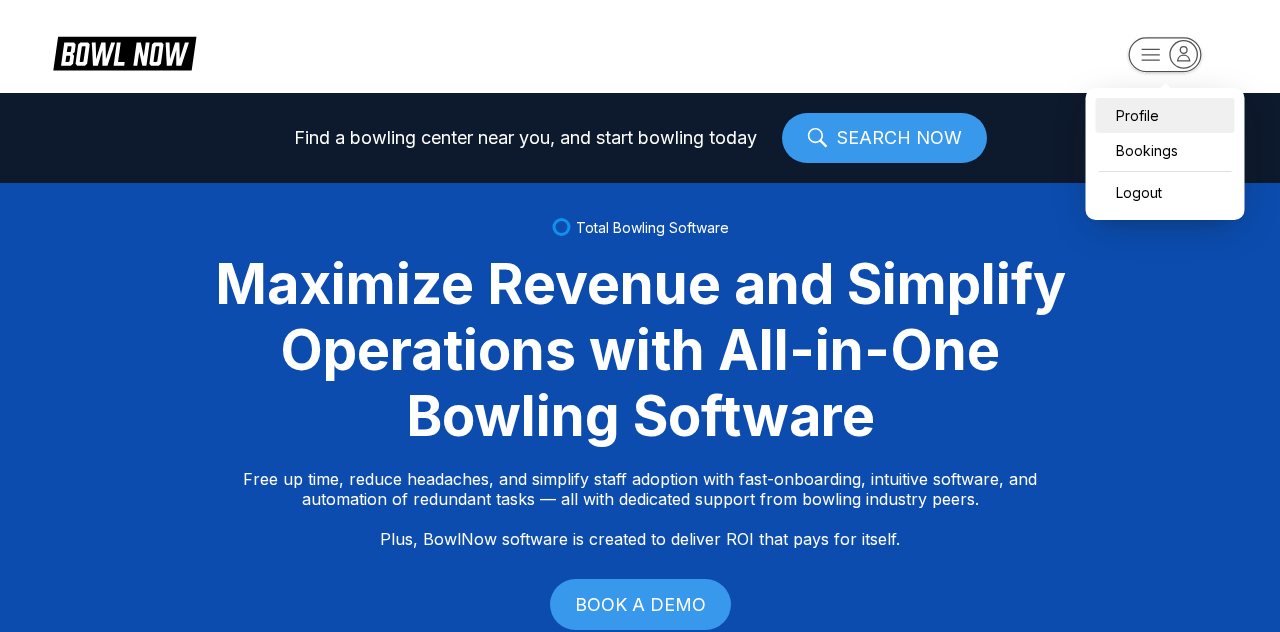 click on "Profile" at bounding box center (1165, 115) 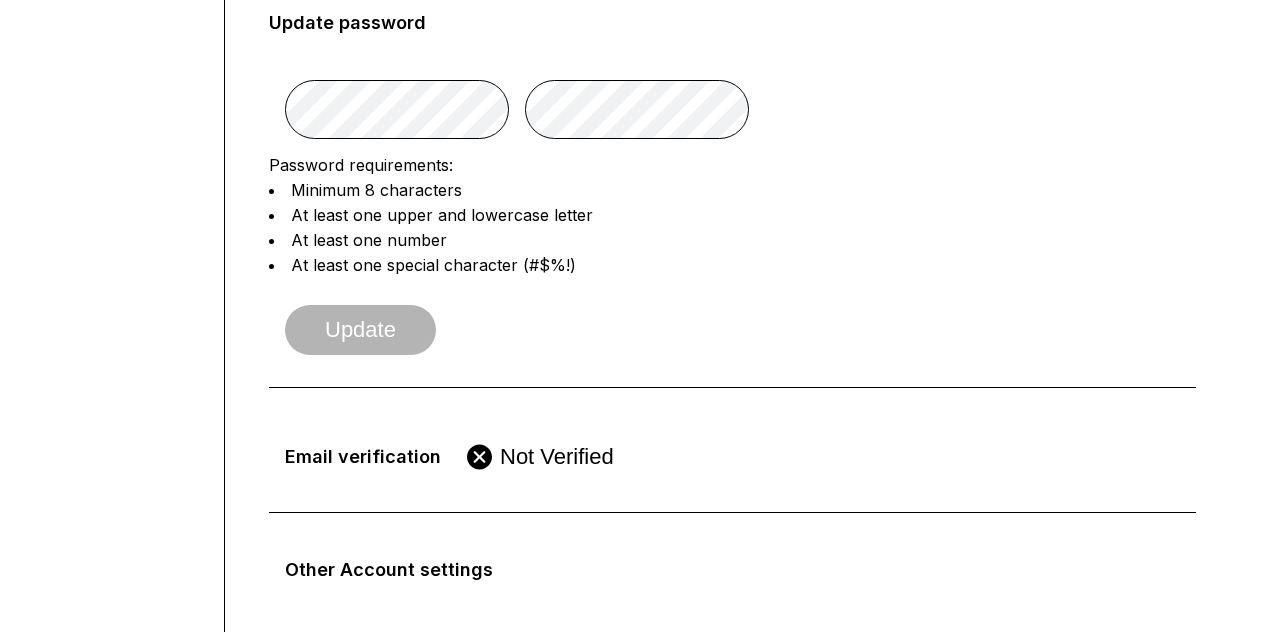 scroll, scrollTop: 606, scrollLeft: 0, axis: vertical 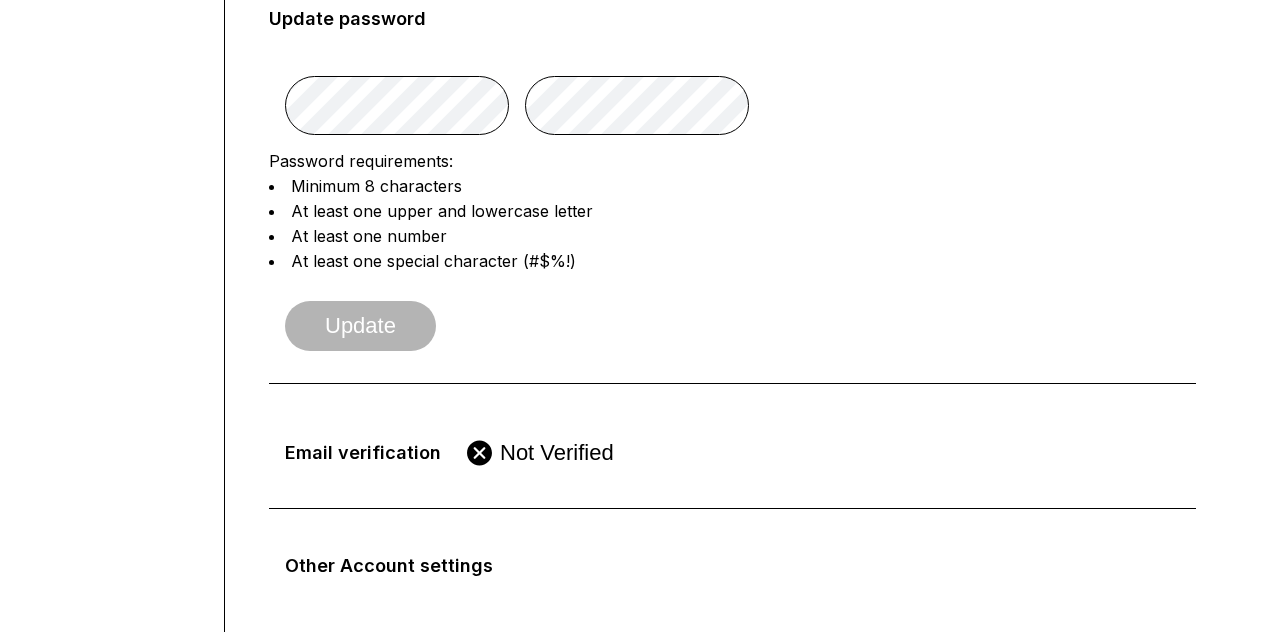 click on "**********" at bounding box center [732, 123] 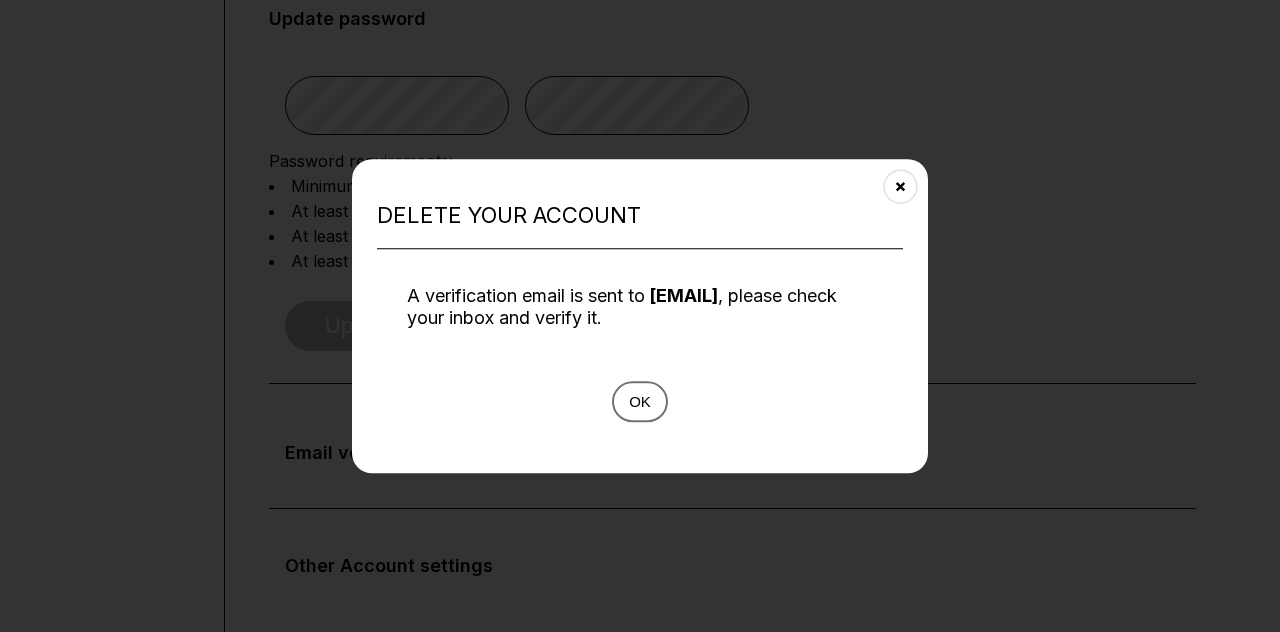 click on "Ok" at bounding box center [640, 401] 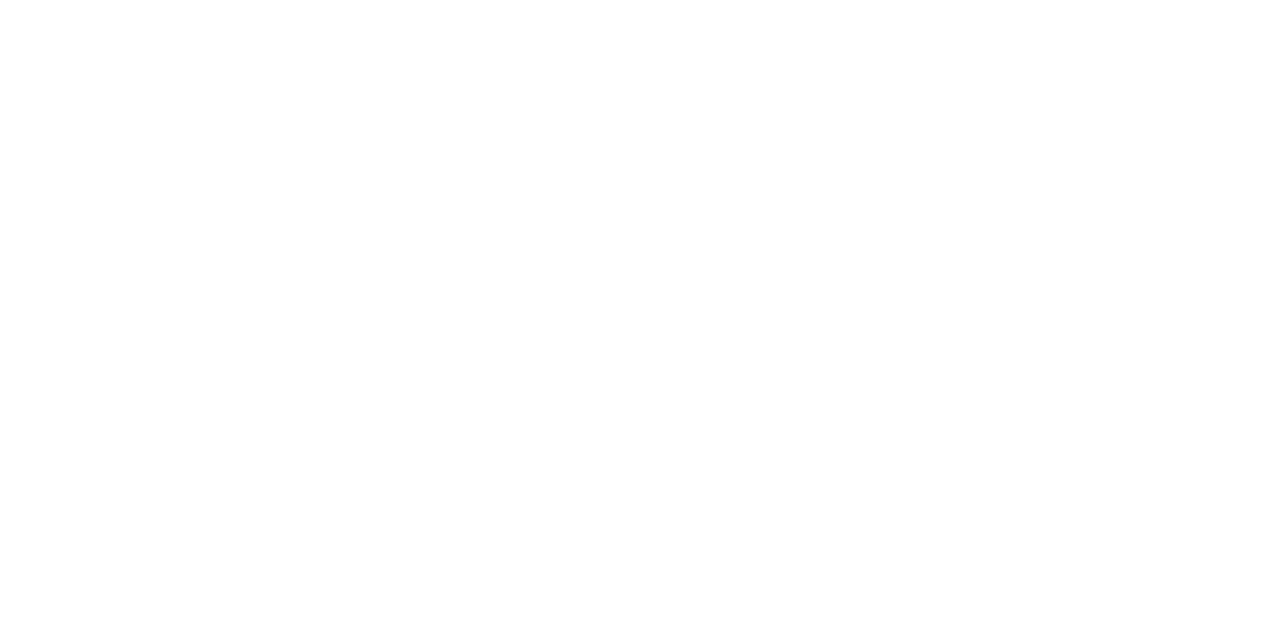 scroll, scrollTop: 0, scrollLeft: 0, axis: both 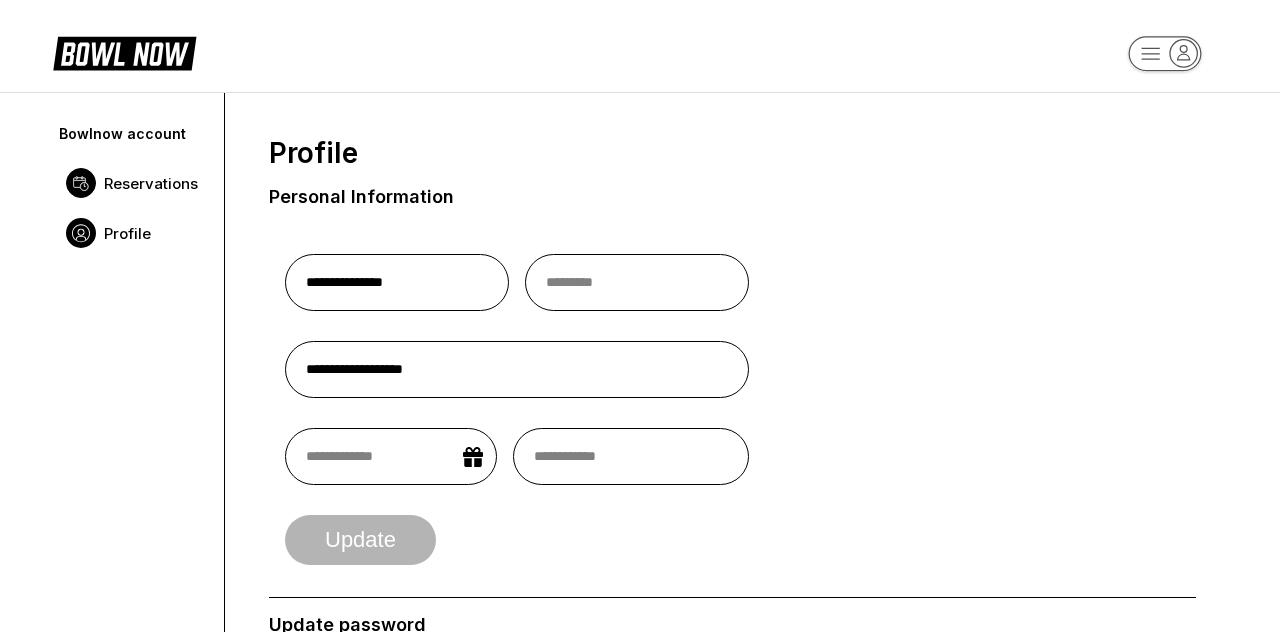 click on "Reservations" at bounding box center [151, 183] 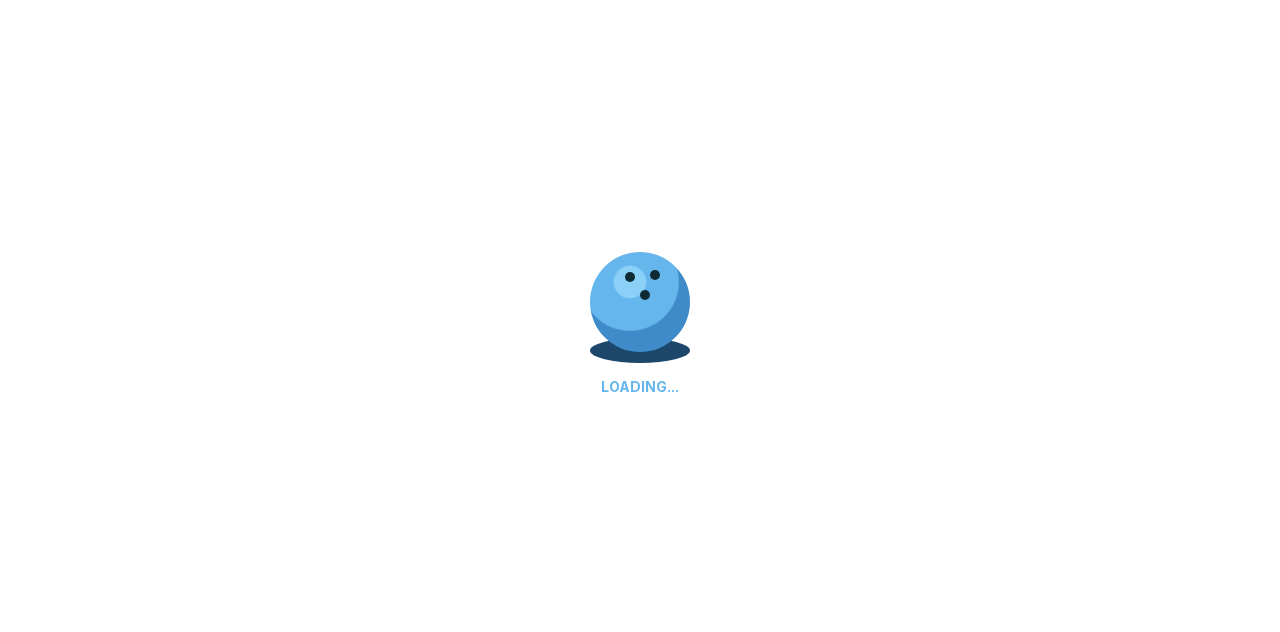 scroll, scrollTop: 93, scrollLeft: 0, axis: vertical 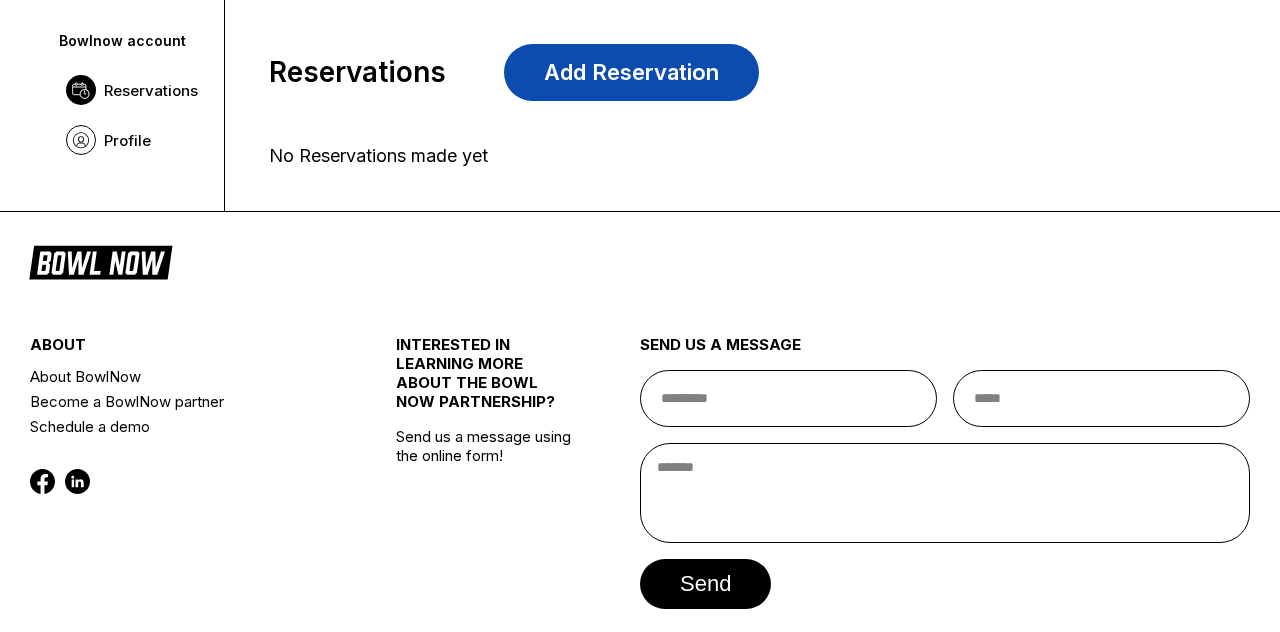 click on "Add Reservation" at bounding box center (631, 72) 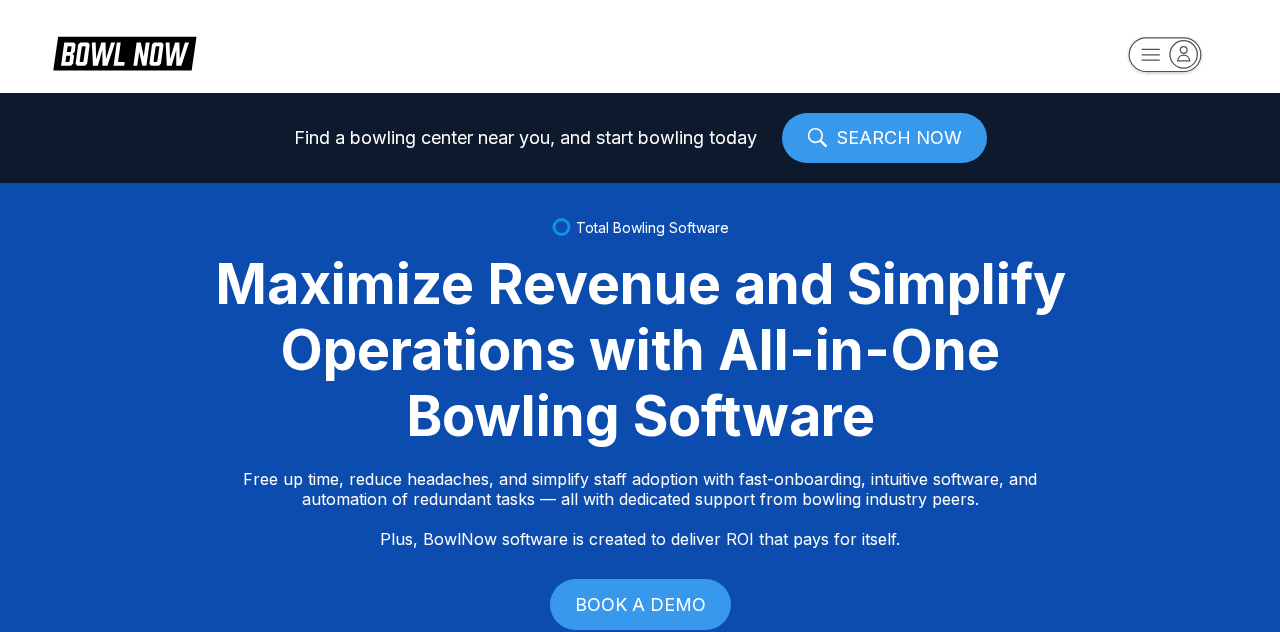 click on "SEARCH NOW" at bounding box center (884, 138) 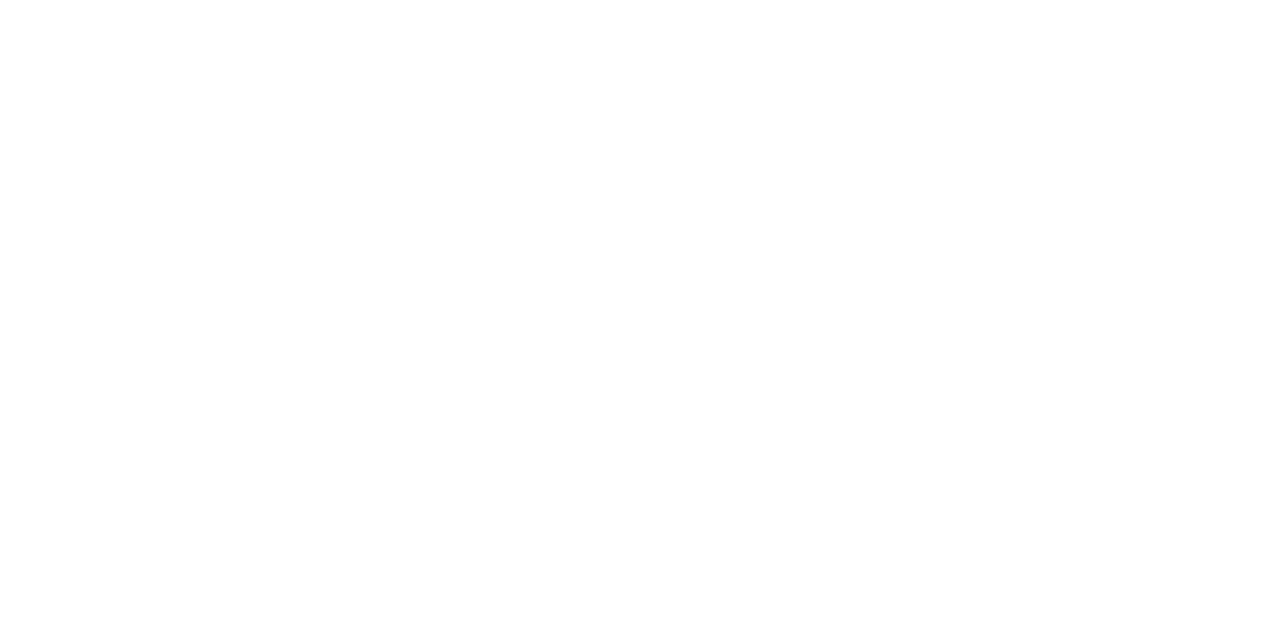 scroll, scrollTop: 0, scrollLeft: 0, axis: both 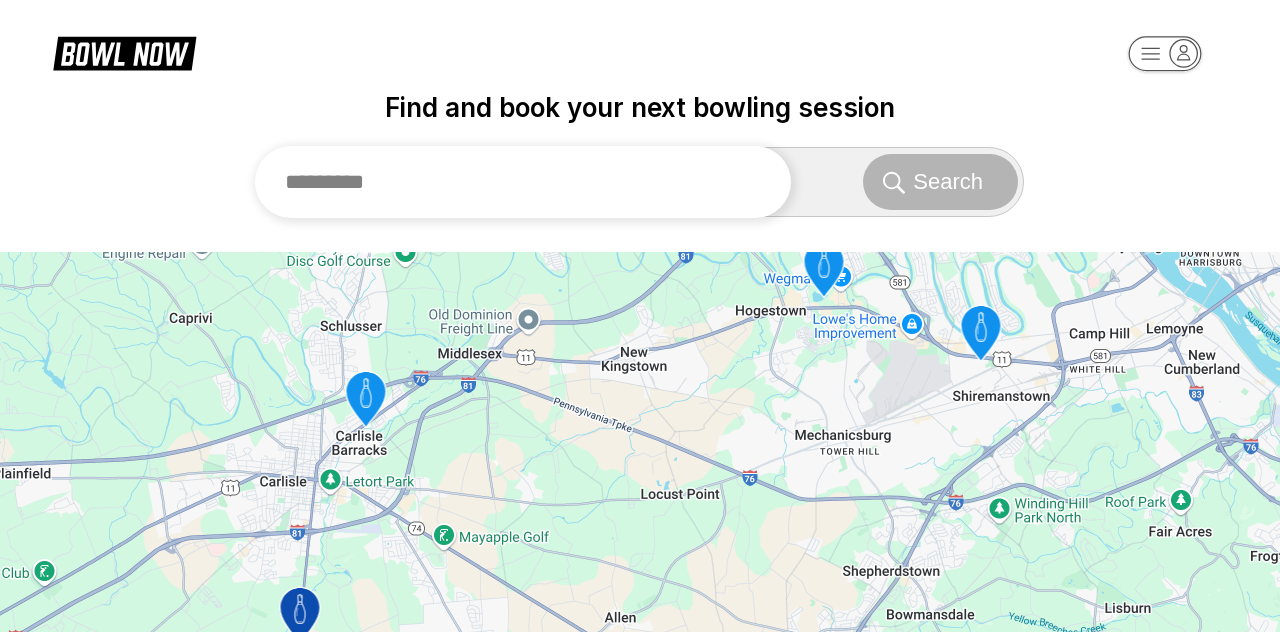 click at bounding box center (523, 182) 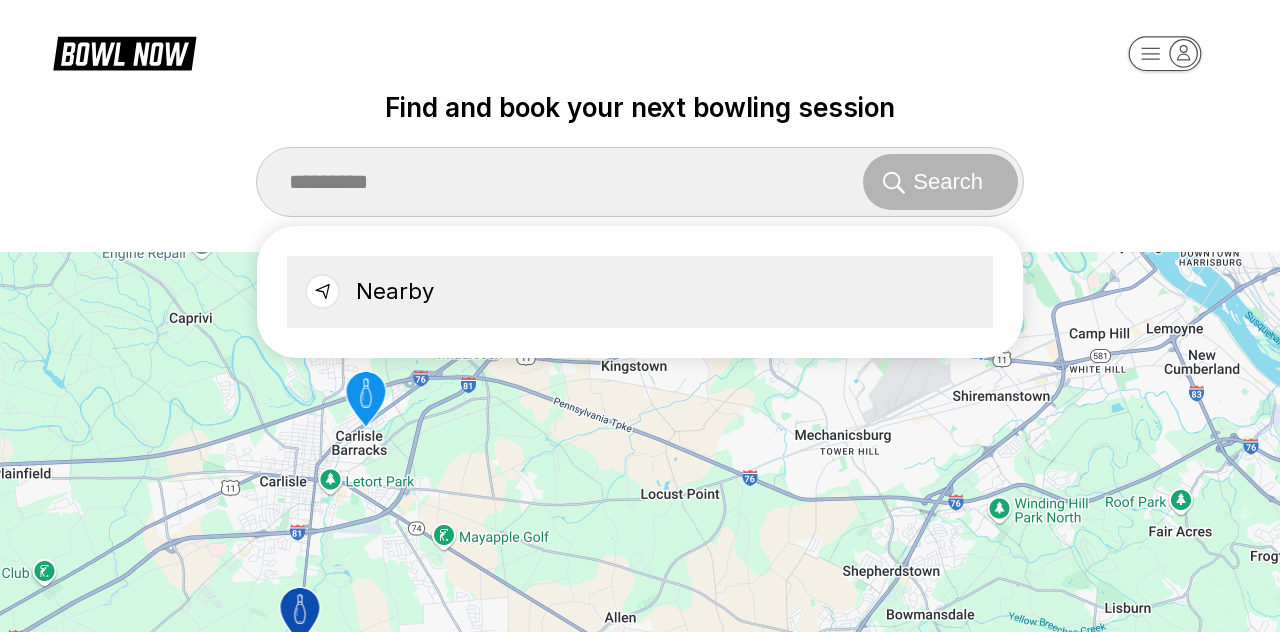 click on "Nearby" at bounding box center [640, 292] 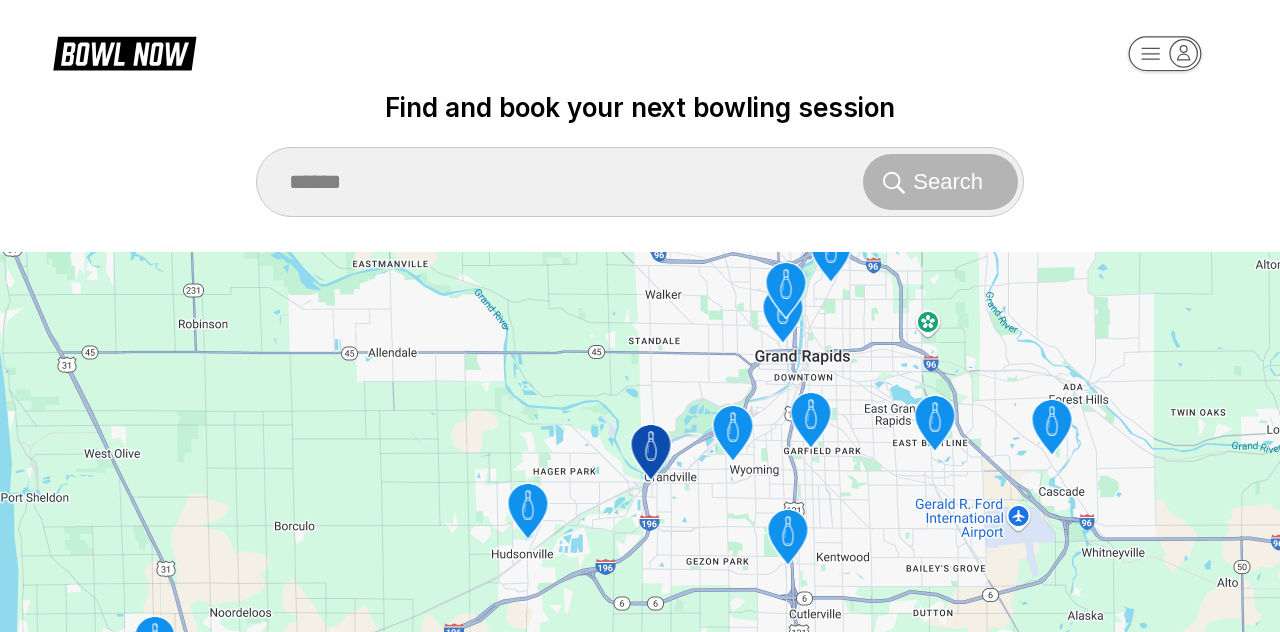 click 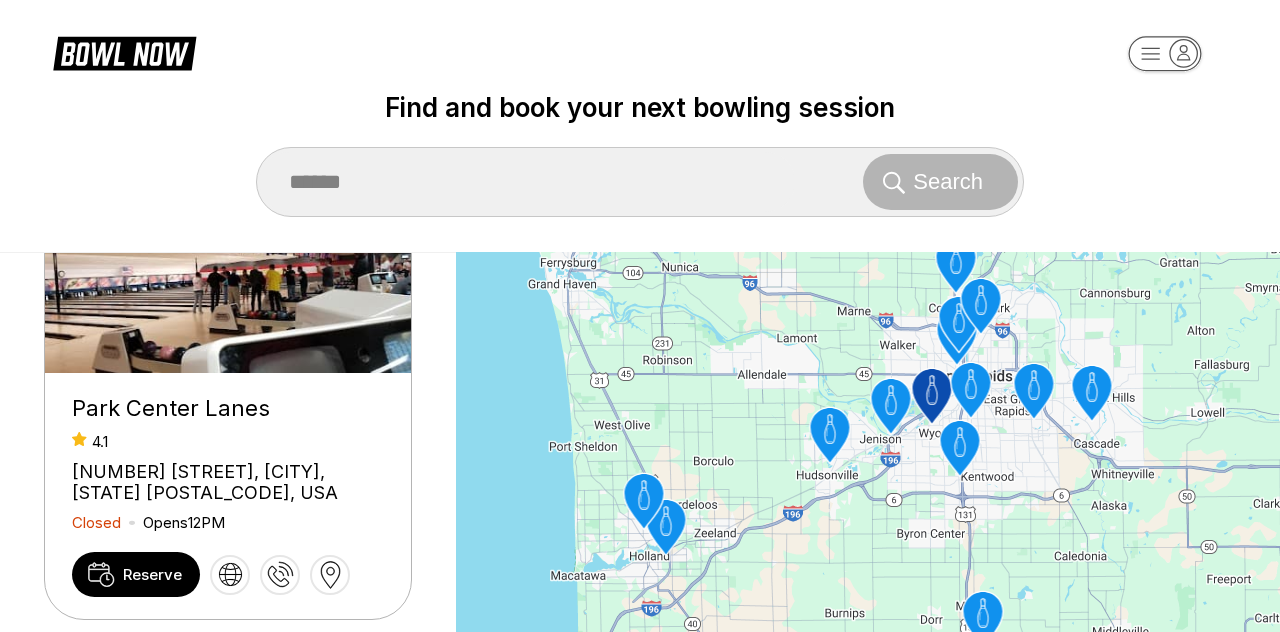 scroll, scrollTop: 122, scrollLeft: 0, axis: vertical 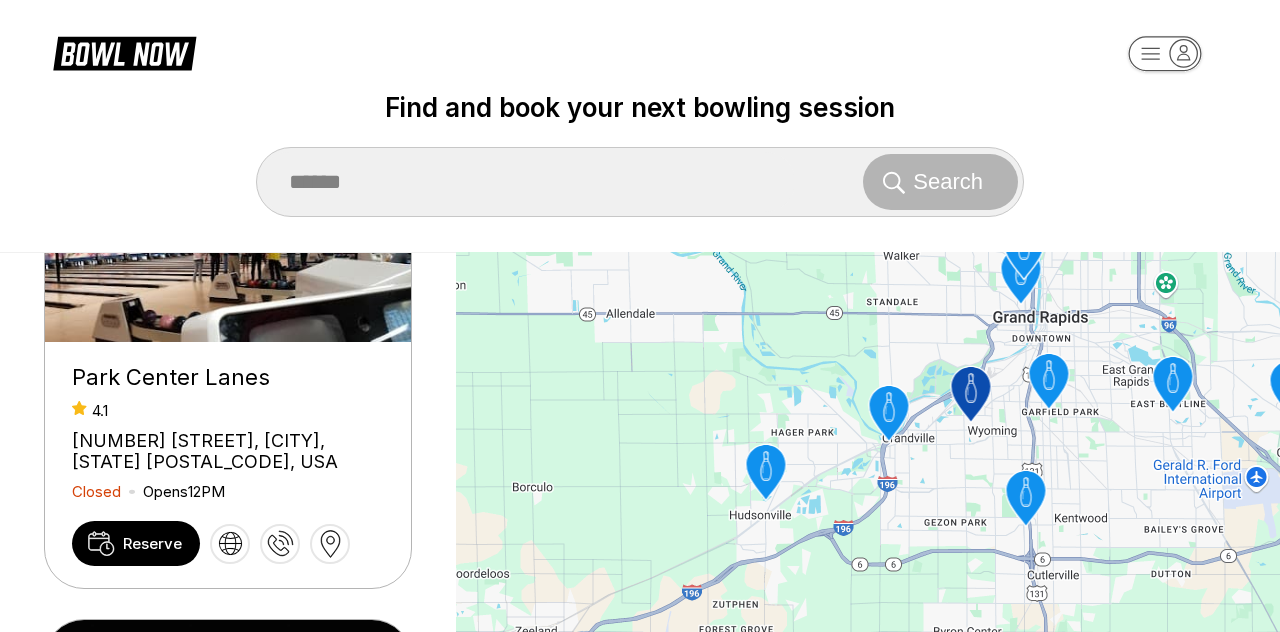 click 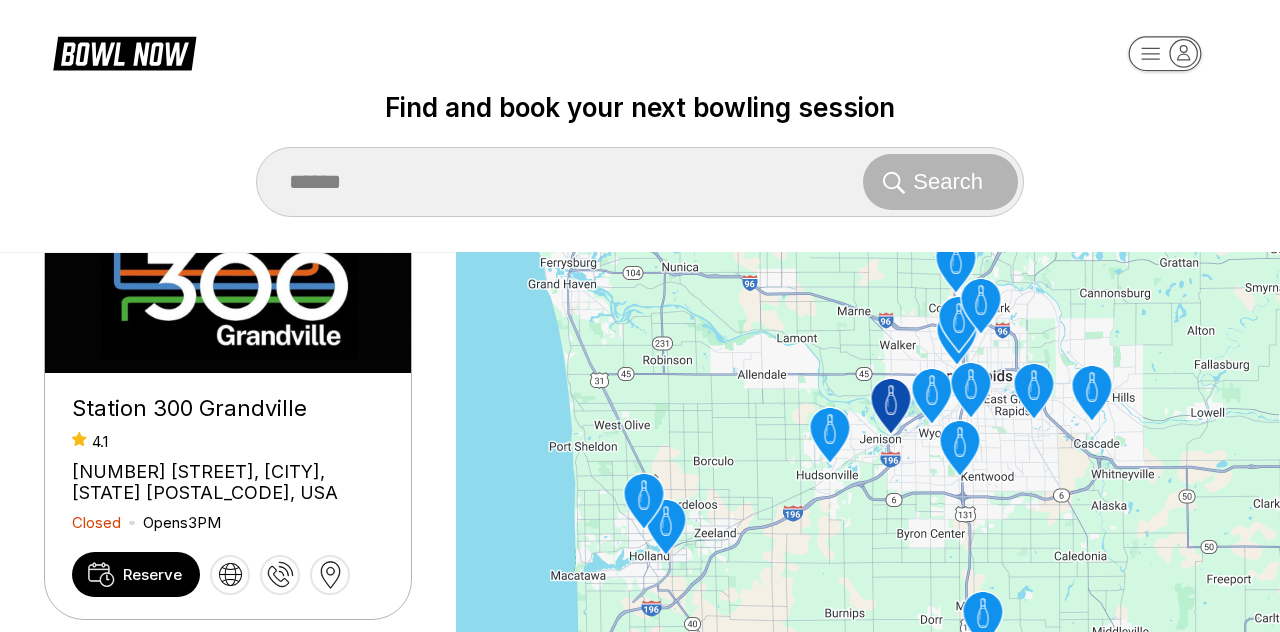 scroll, scrollTop: 94, scrollLeft: 0, axis: vertical 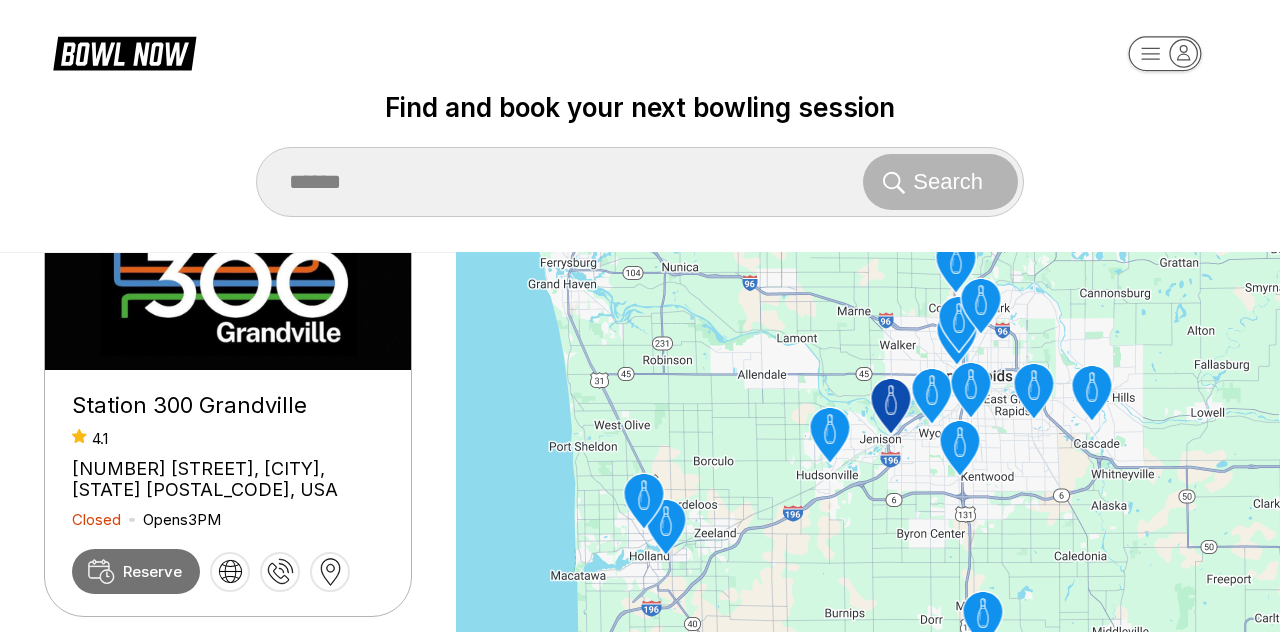 click on "Reserve" at bounding box center (152, 571) 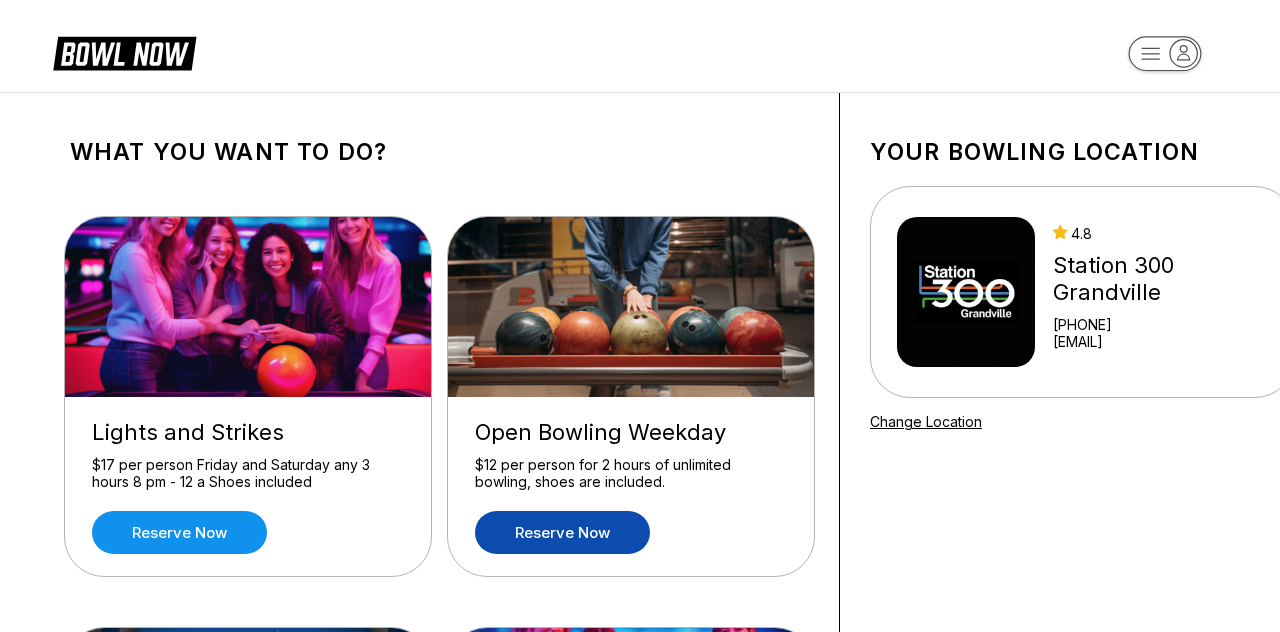 click on "Reserve now" at bounding box center (562, 532) 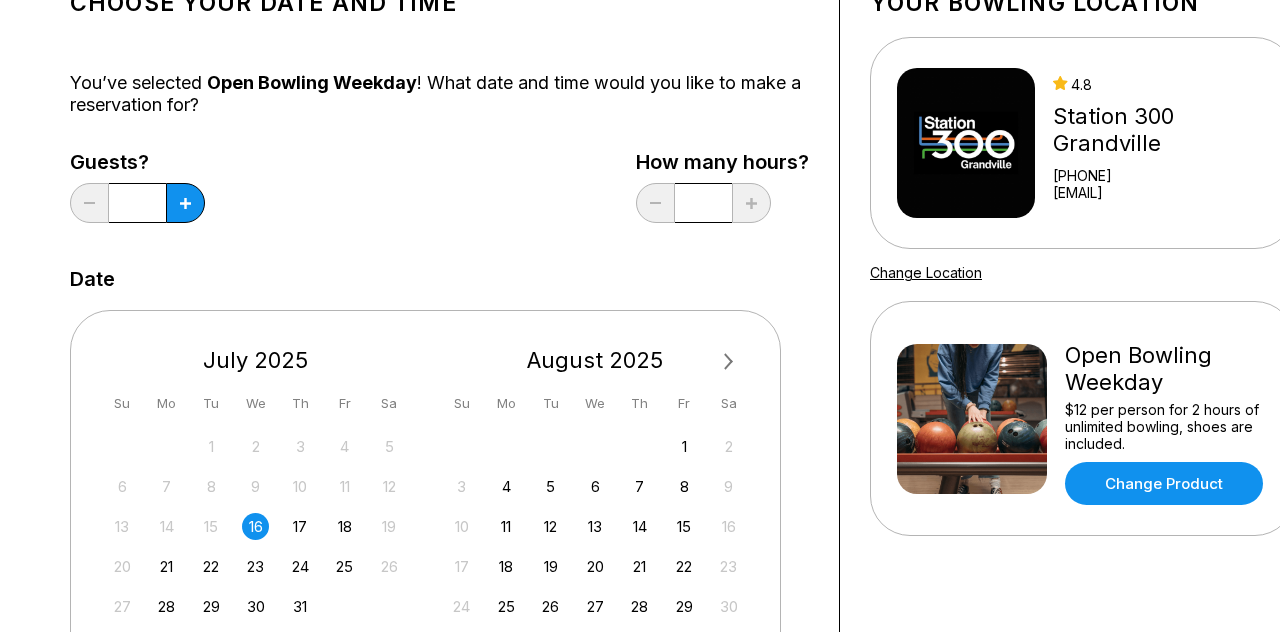 scroll, scrollTop: 173, scrollLeft: 0, axis: vertical 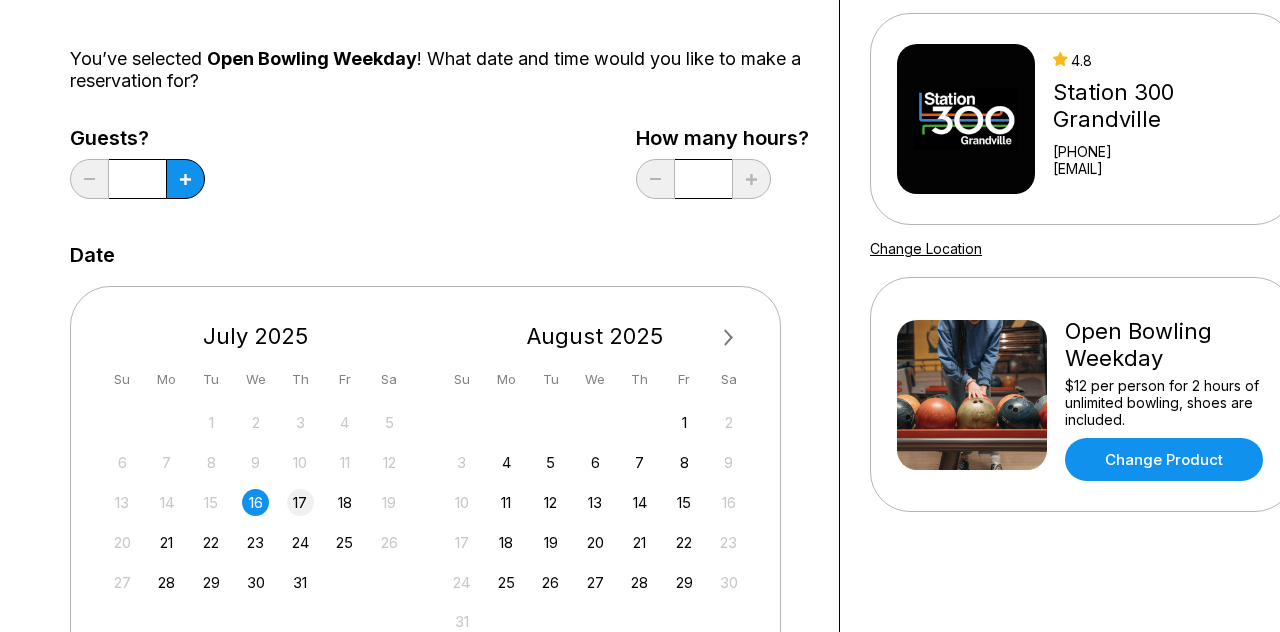 click on "17" at bounding box center (300, 502) 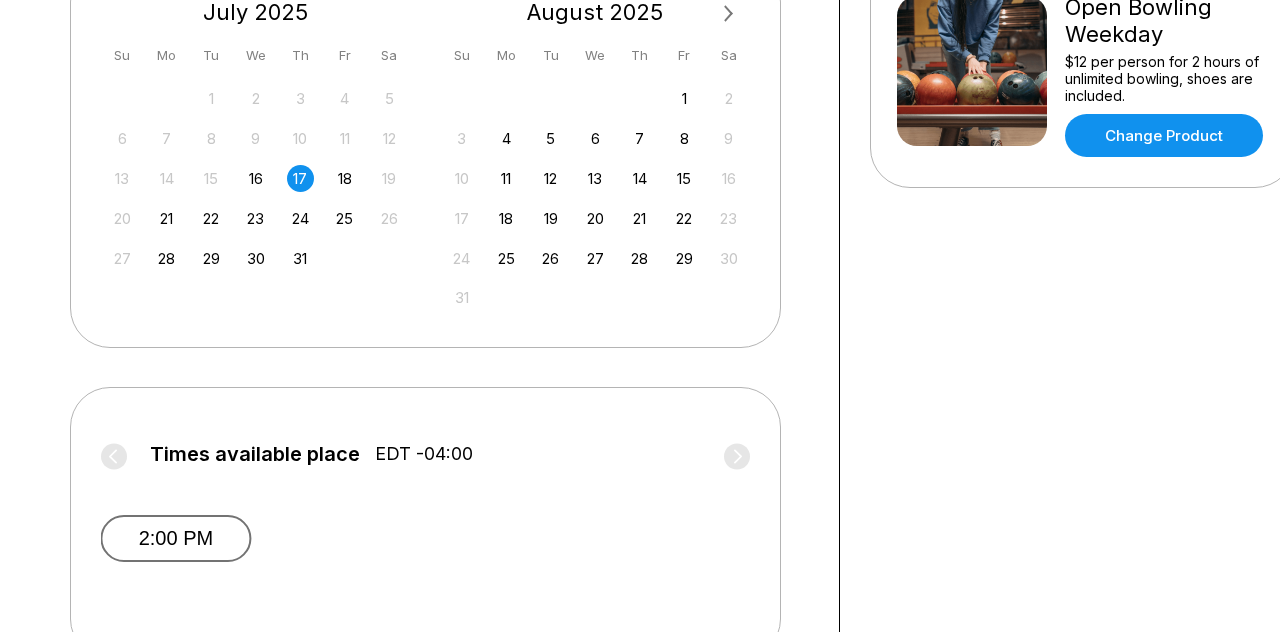 click on "2:00 PM" at bounding box center [175, 538] 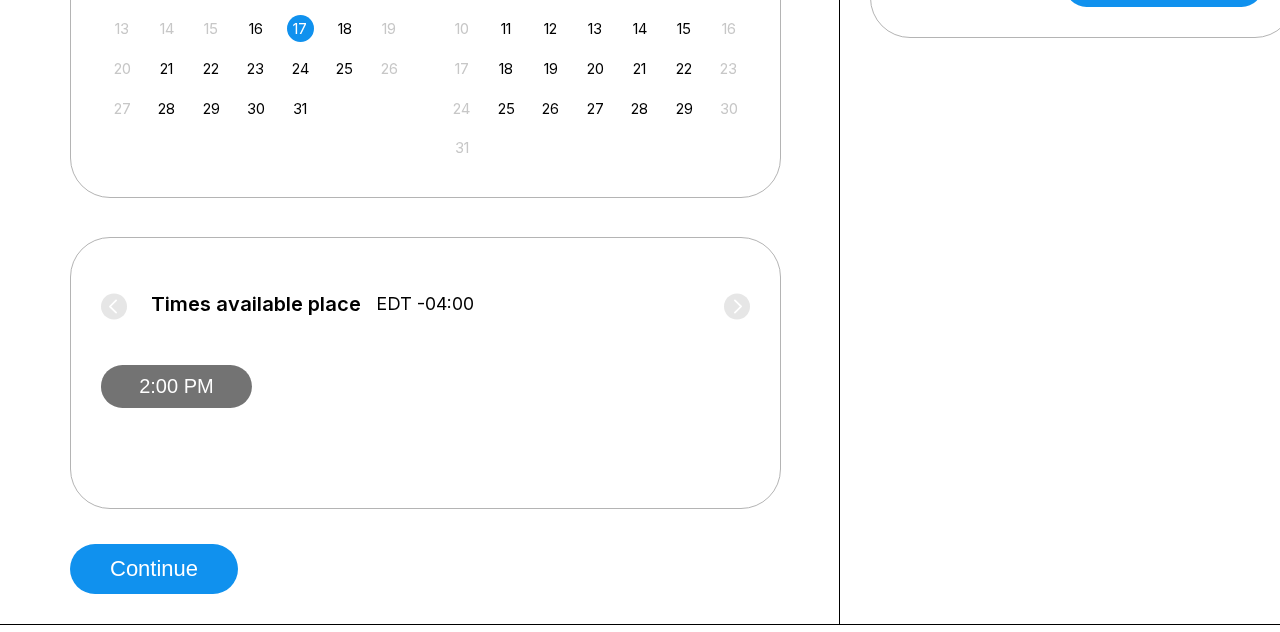 scroll, scrollTop: 667, scrollLeft: 0, axis: vertical 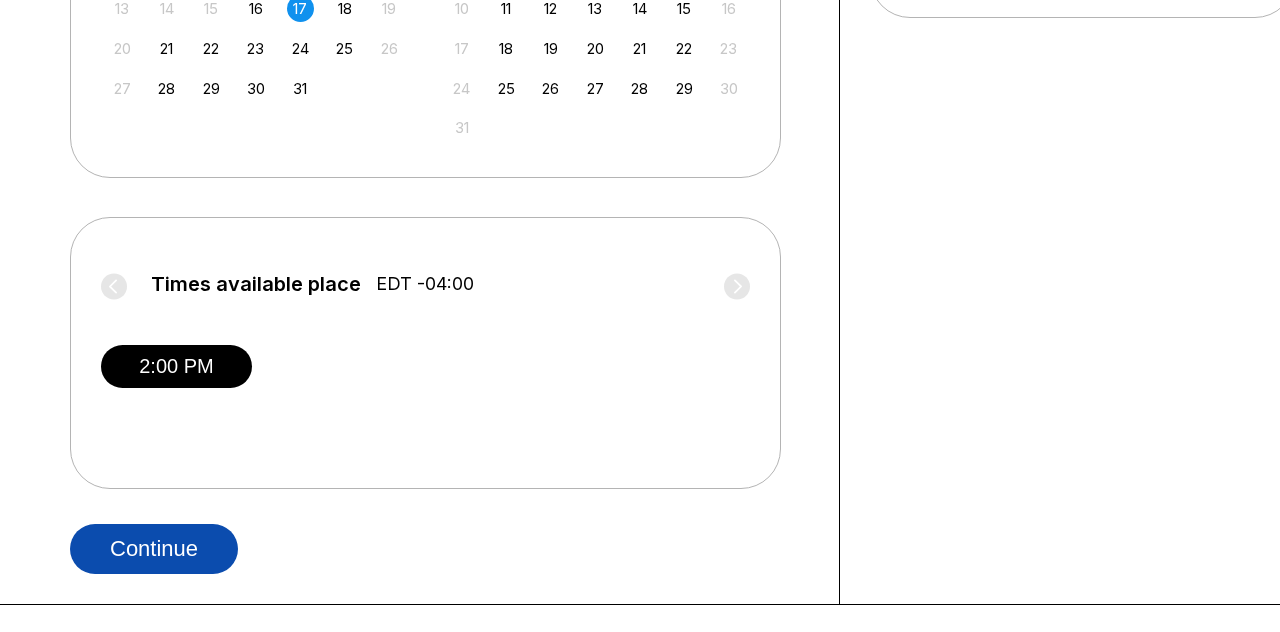 click on "Continue" at bounding box center [154, 549] 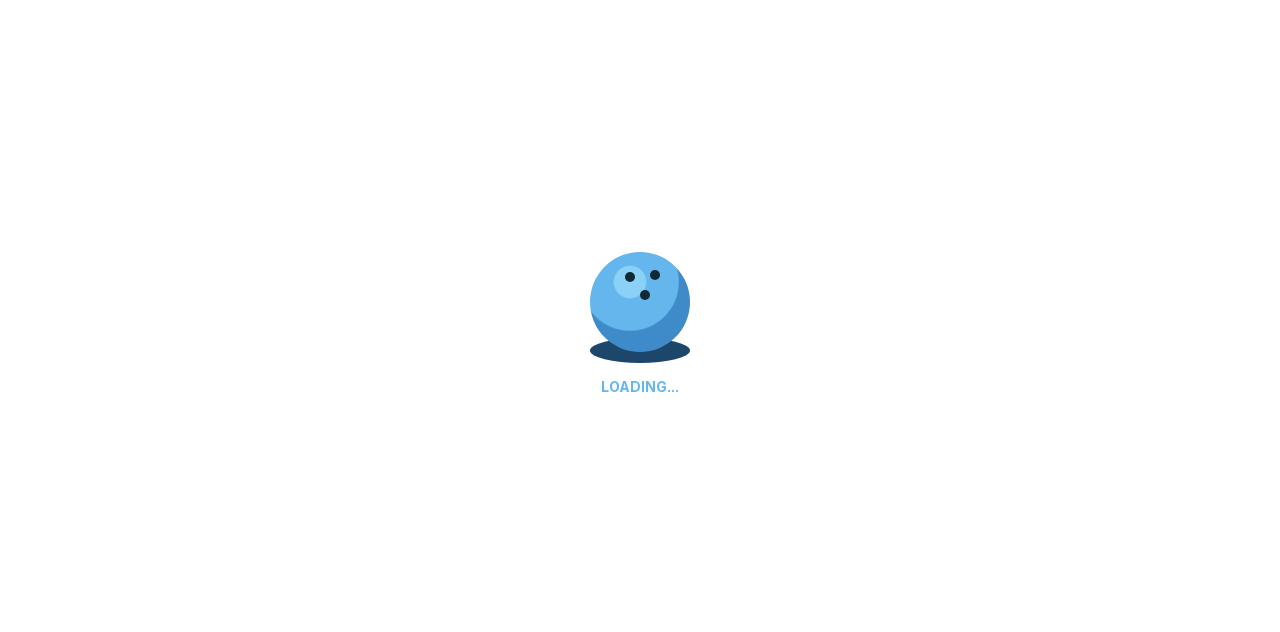 scroll, scrollTop: 0, scrollLeft: 0, axis: both 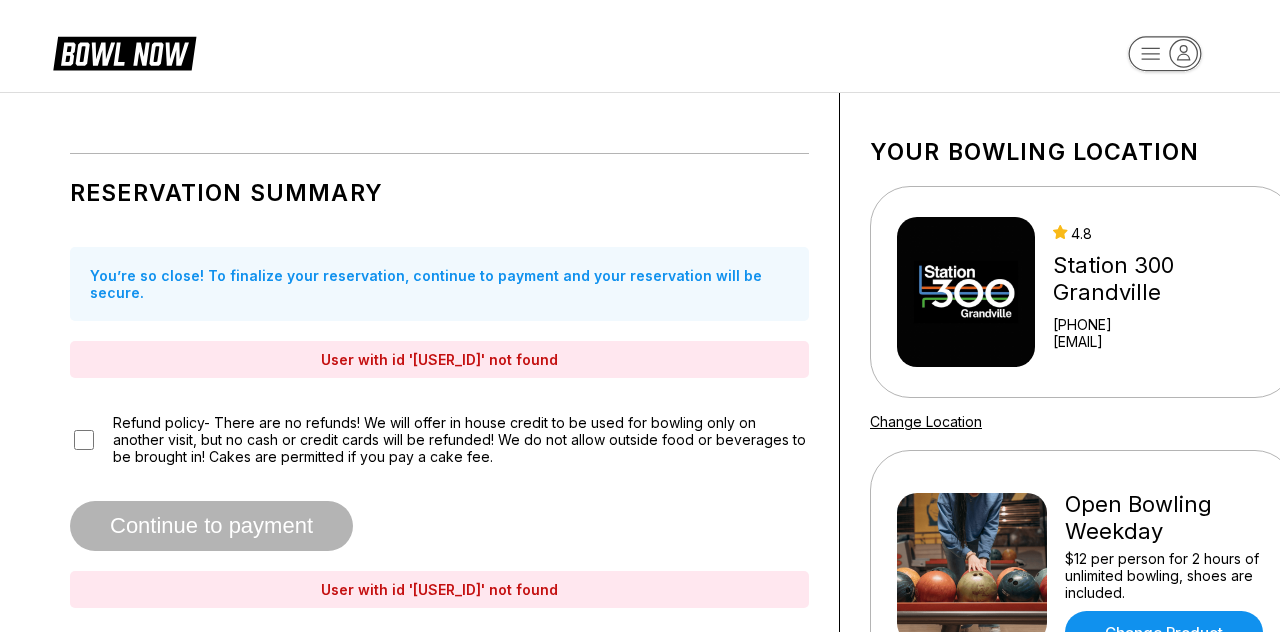 click on "Refund policy- There are no refunds! We will offer in house credit to be used for bowling only on another visit, but no cash or credit cards will be refunded!
We do not allow outside food or beverages to be brought in! Cakes are permitted if you pay a cake fee." at bounding box center (461, 439) 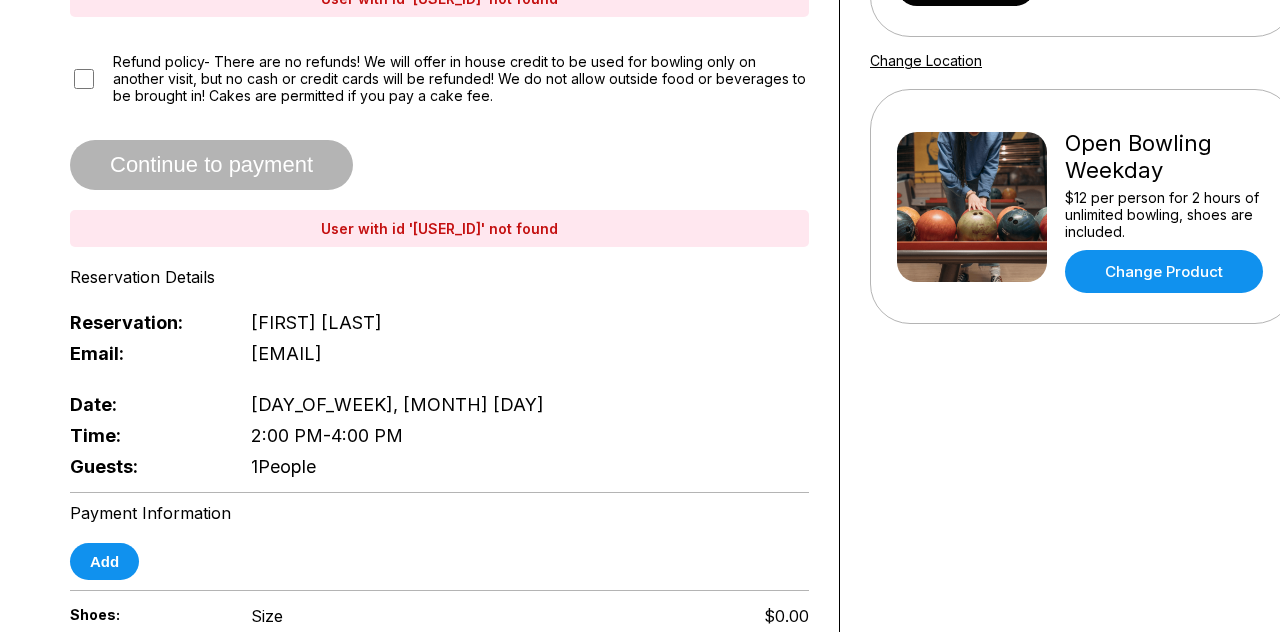scroll, scrollTop: 368, scrollLeft: 0, axis: vertical 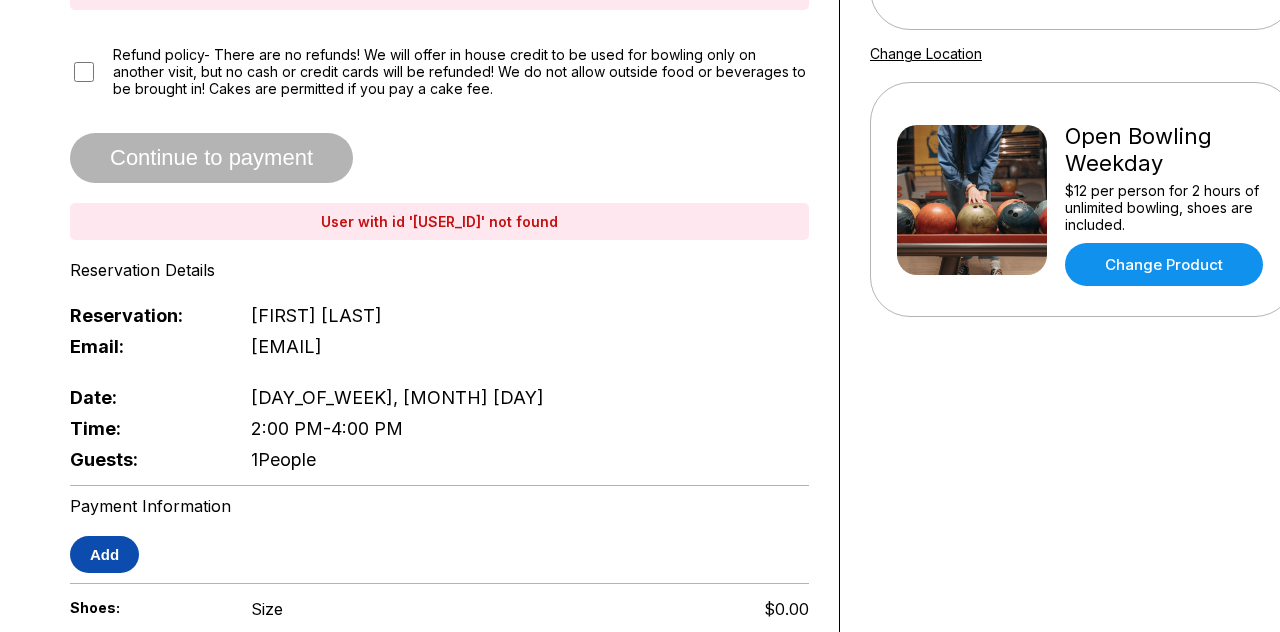 click on "Add" at bounding box center (104, 554) 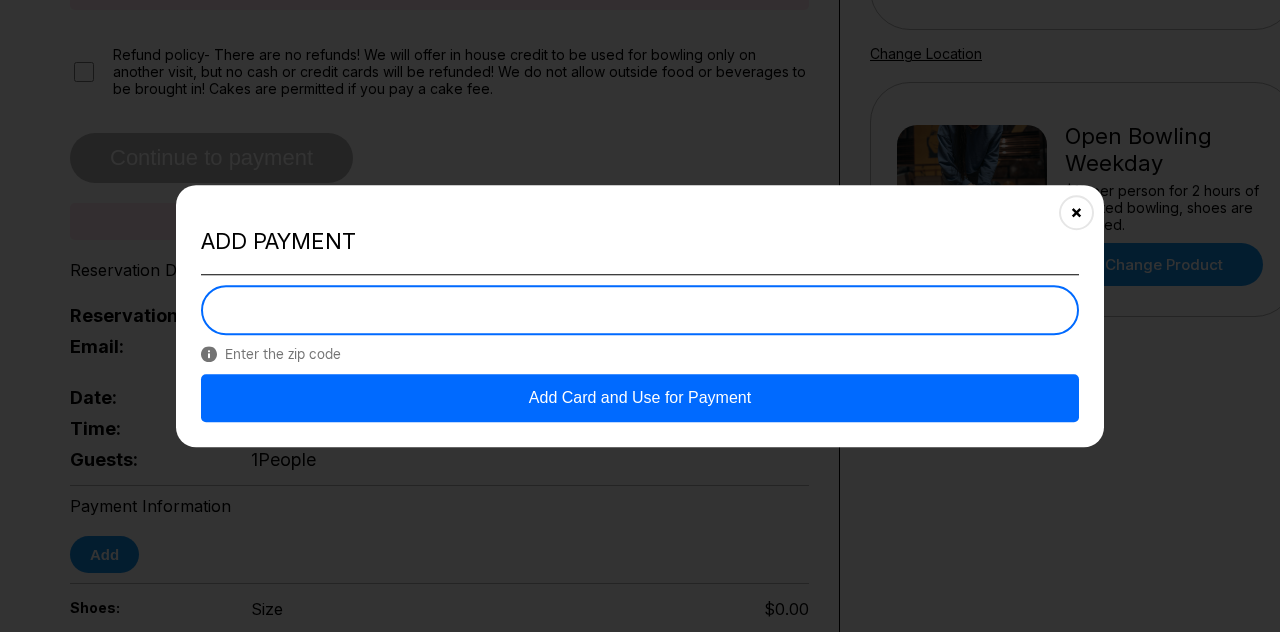 click on "Add Card and Use for Payment" at bounding box center [640, 398] 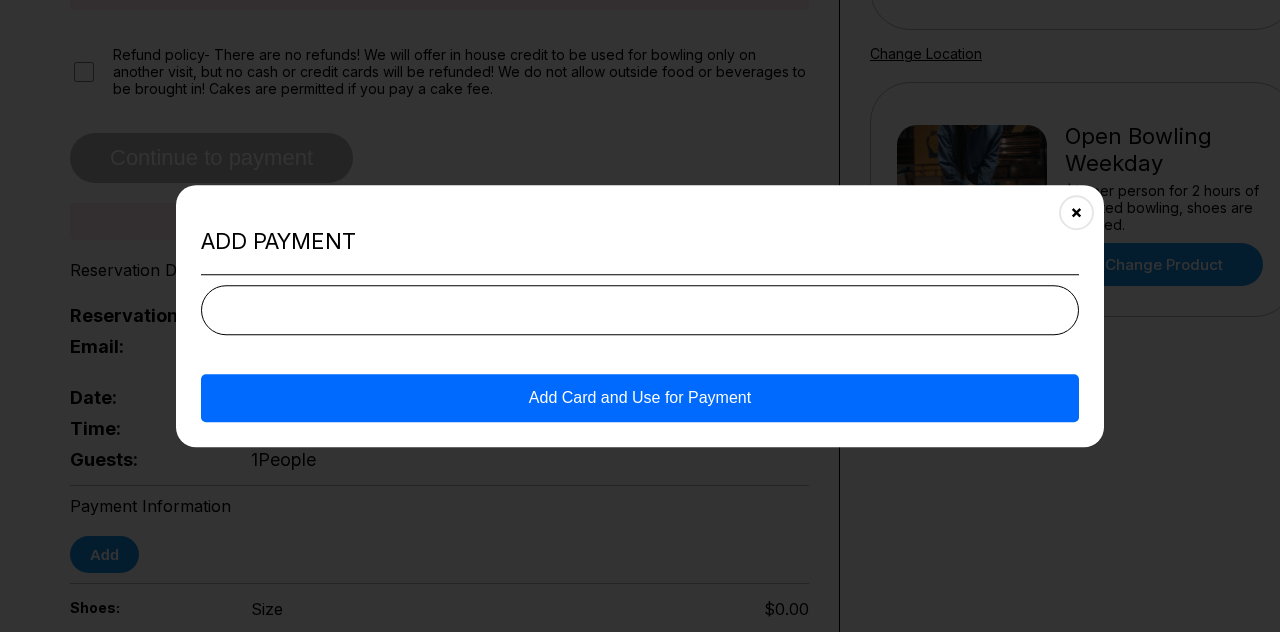 click on "Add Card and Use for Payment" at bounding box center (640, 398) 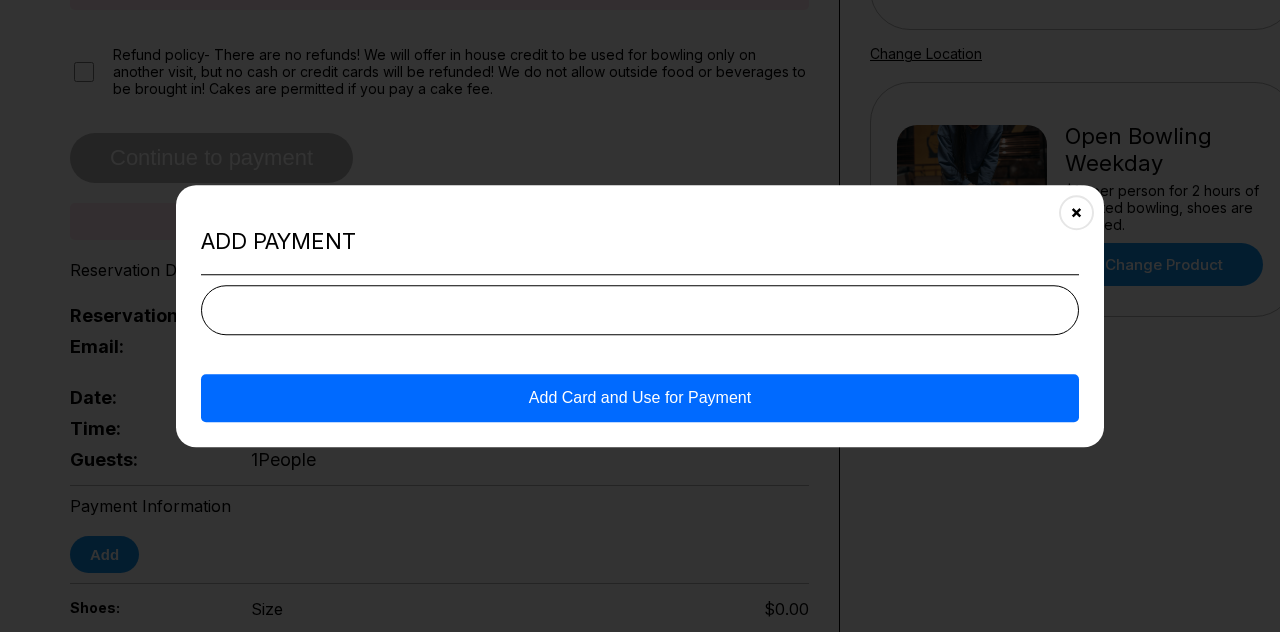 click on "Add Card and Use for Payment" at bounding box center (640, 398) 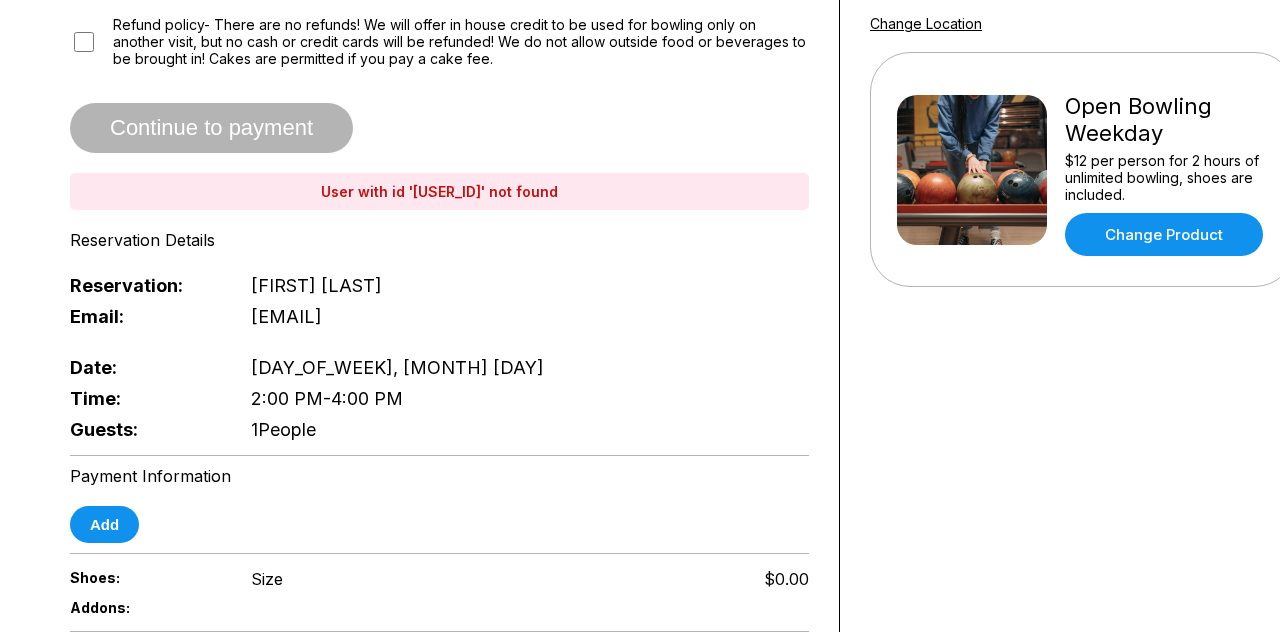 scroll, scrollTop: 410, scrollLeft: 0, axis: vertical 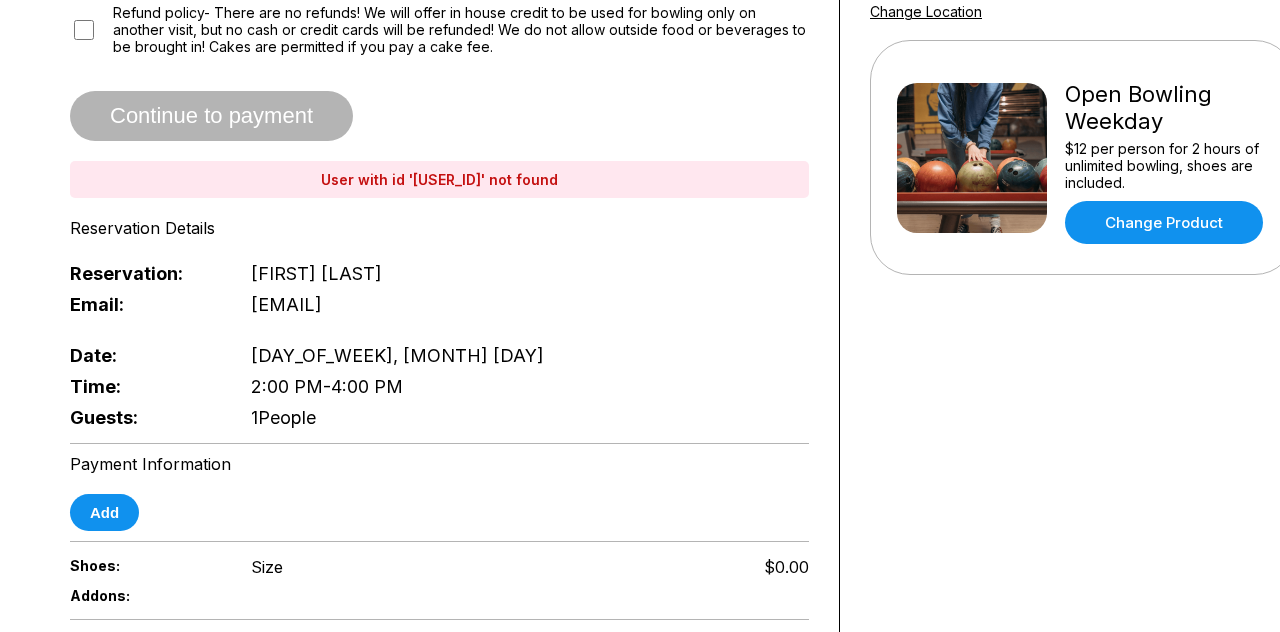 click on "Add" at bounding box center (439, 512) 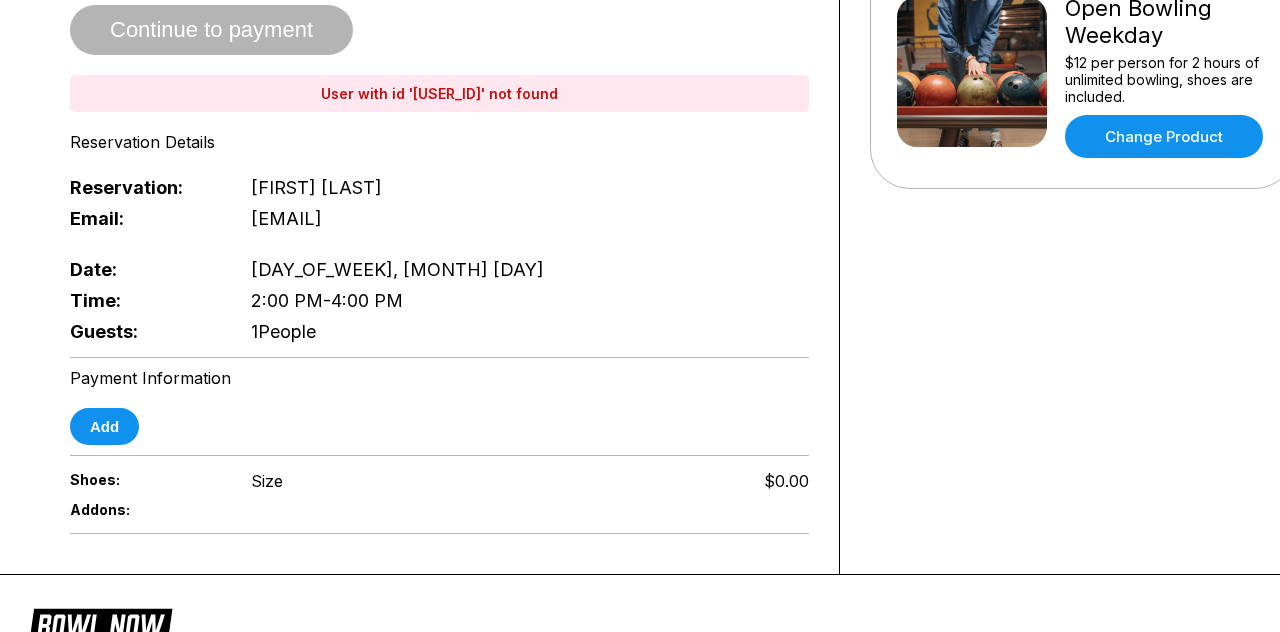 scroll, scrollTop: 533, scrollLeft: 0, axis: vertical 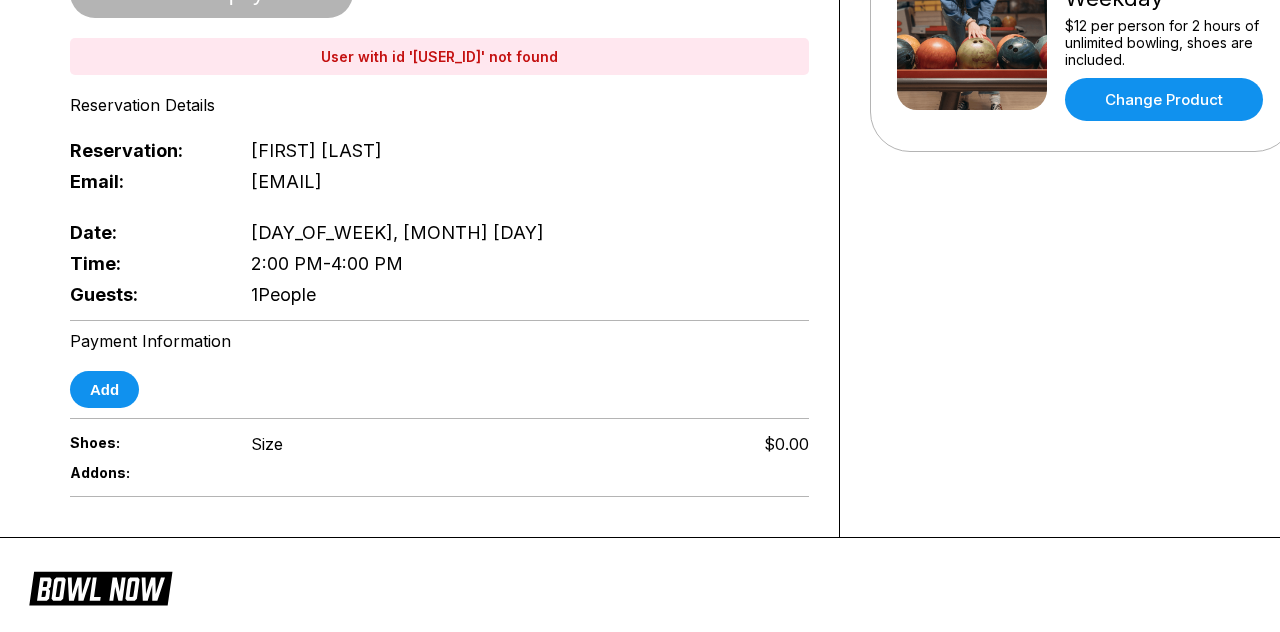 click on "Size" at bounding box center (267, 444) 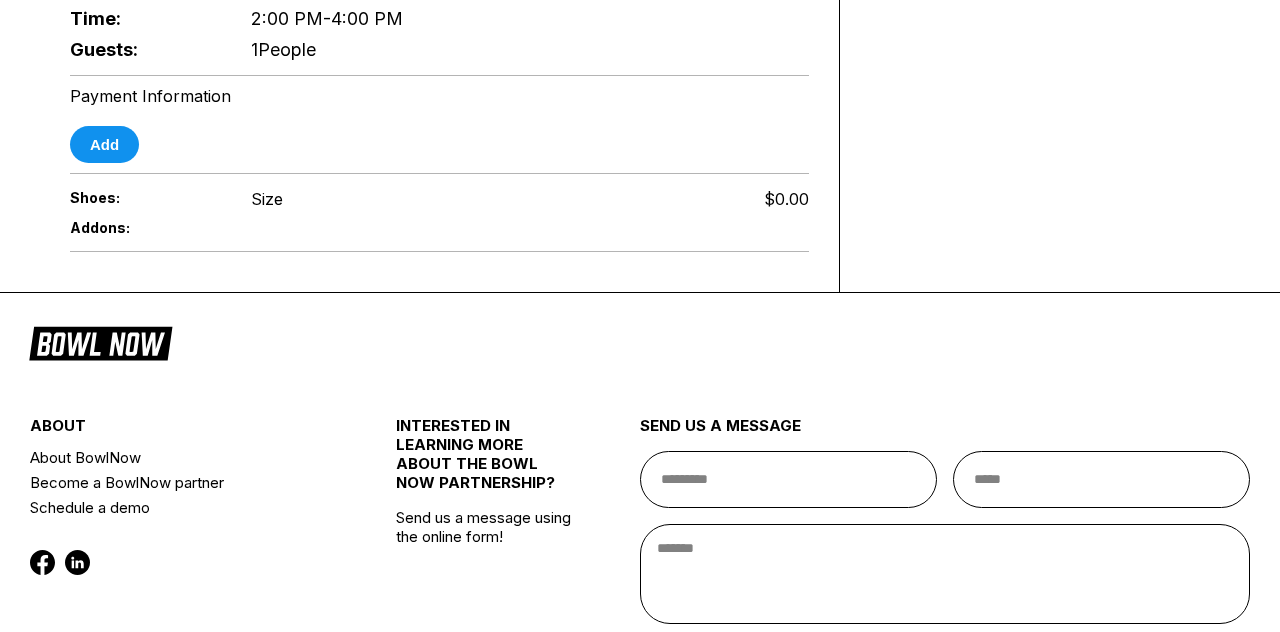 scroll, scrollTop: 789, scrollLeft: 0, axis: vertical 